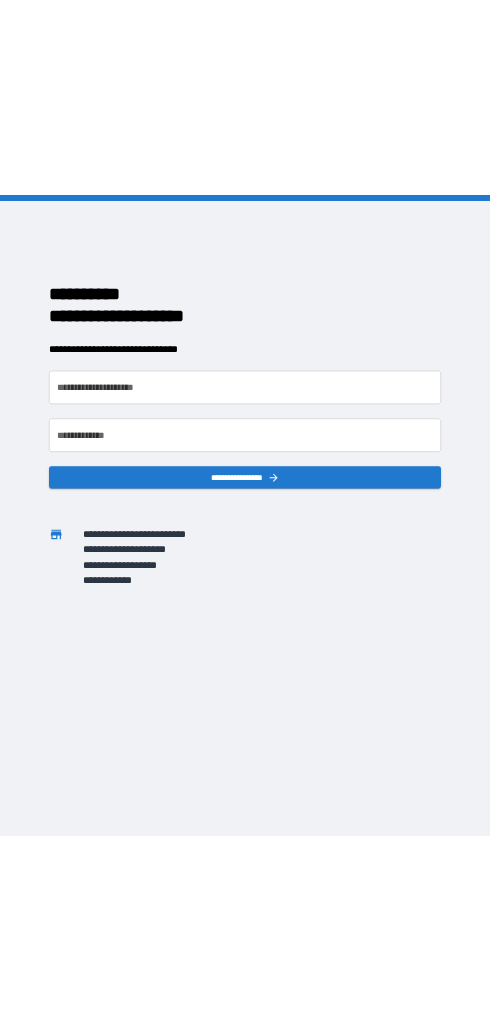 scroll, scrollTop: 0, scrollLeft: 0, axis: both 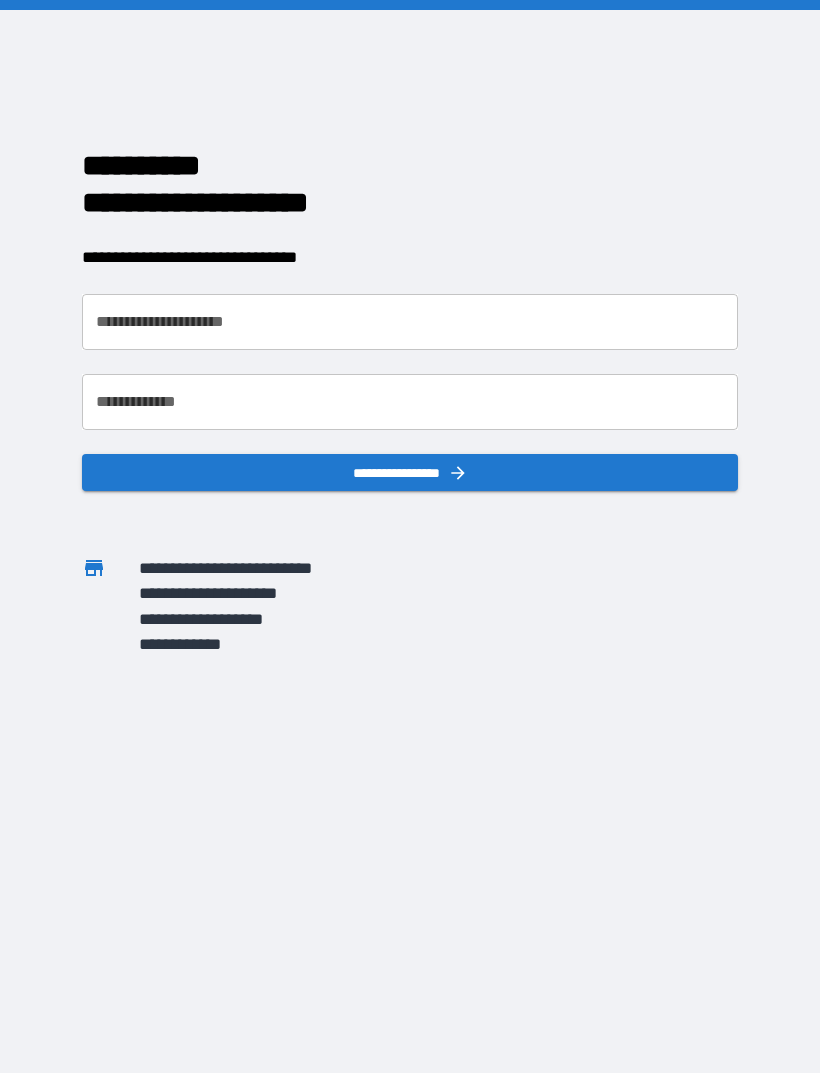 click on "**********" at bounding box center (410, 322) 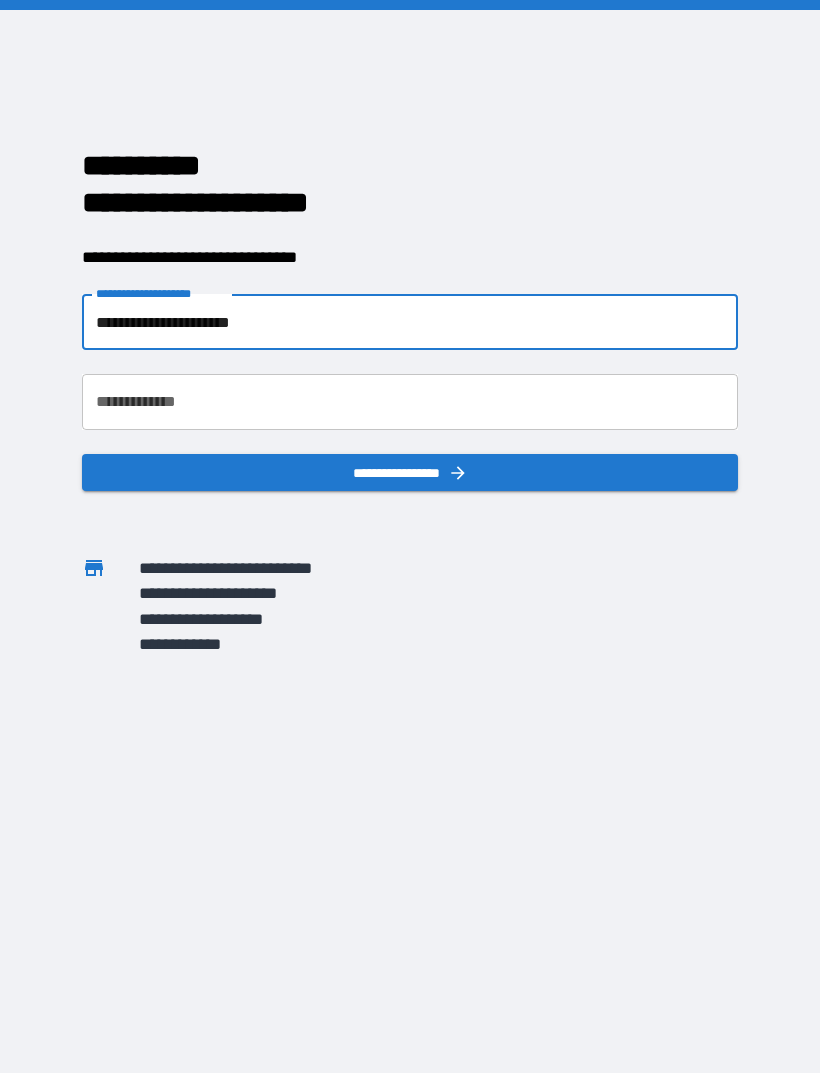 type on "**********" 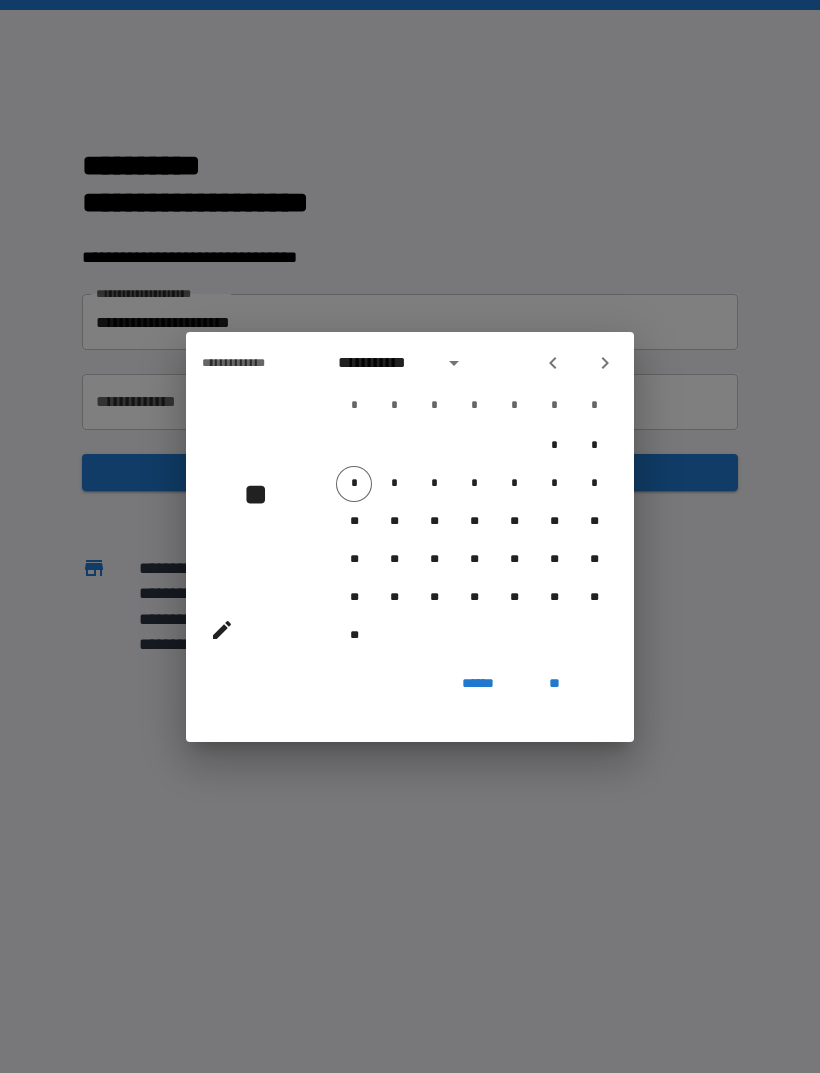 click at bounding box center [553, 363] 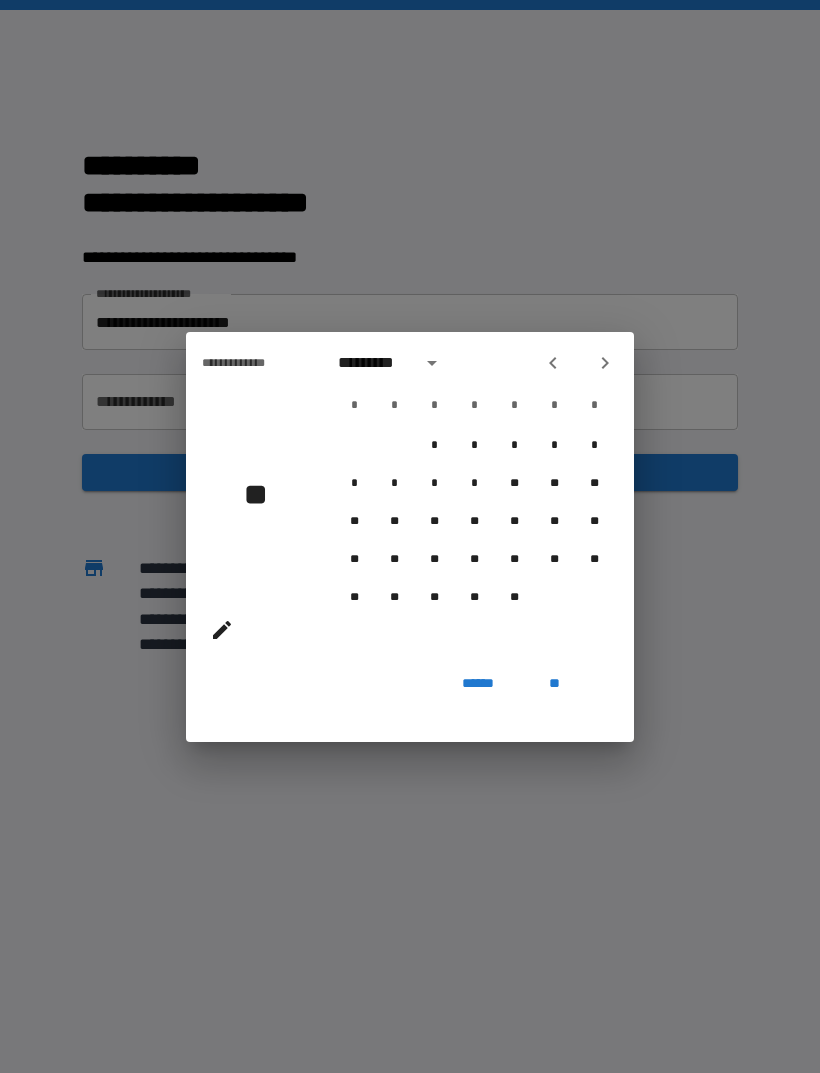 click at bounding box center (579, 363) 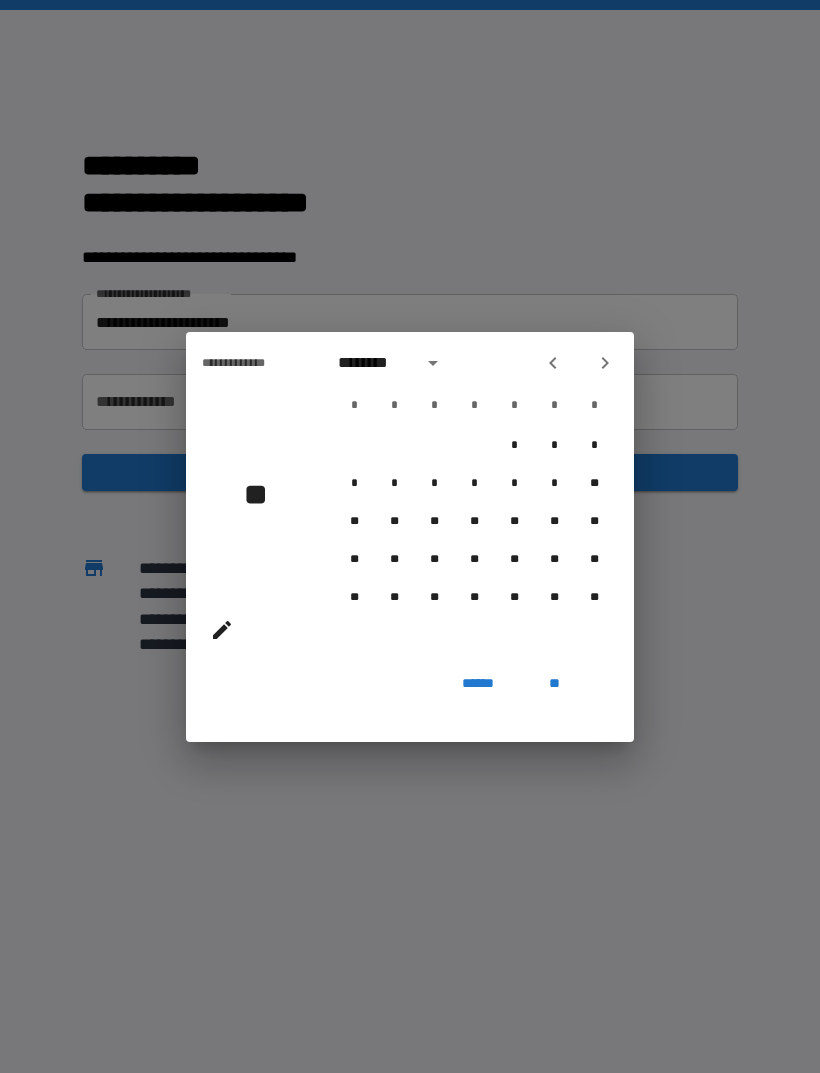 click 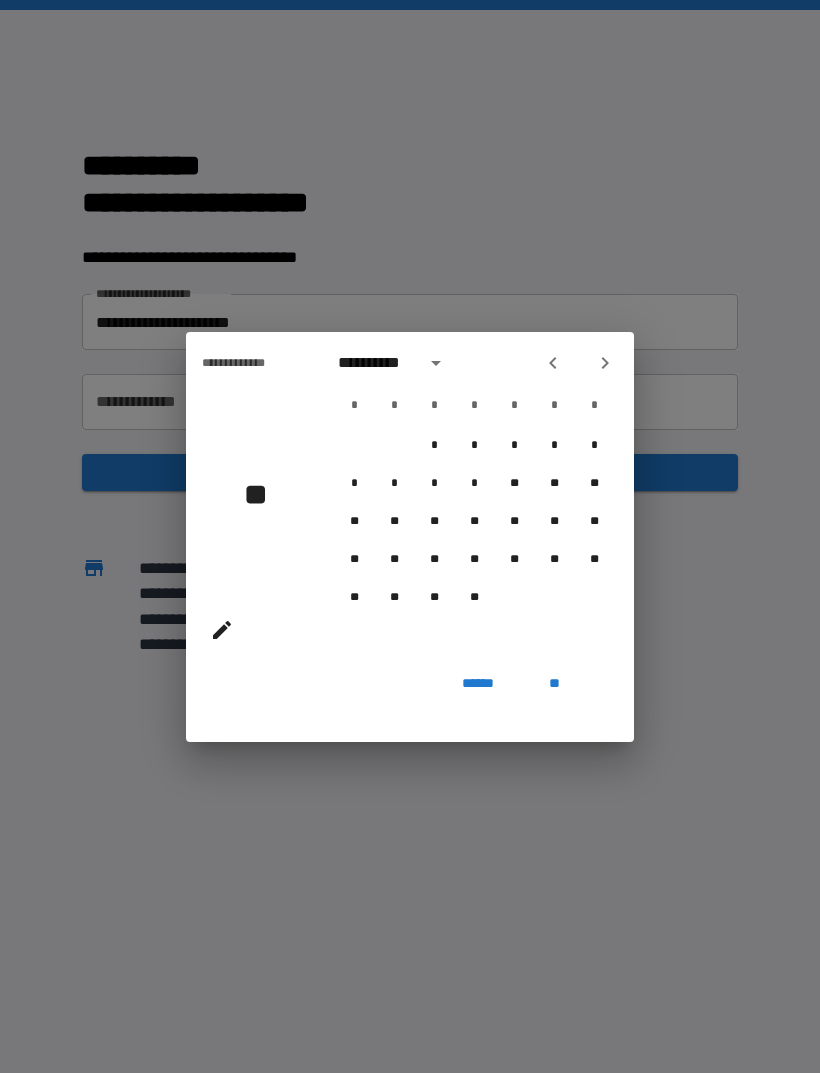 click 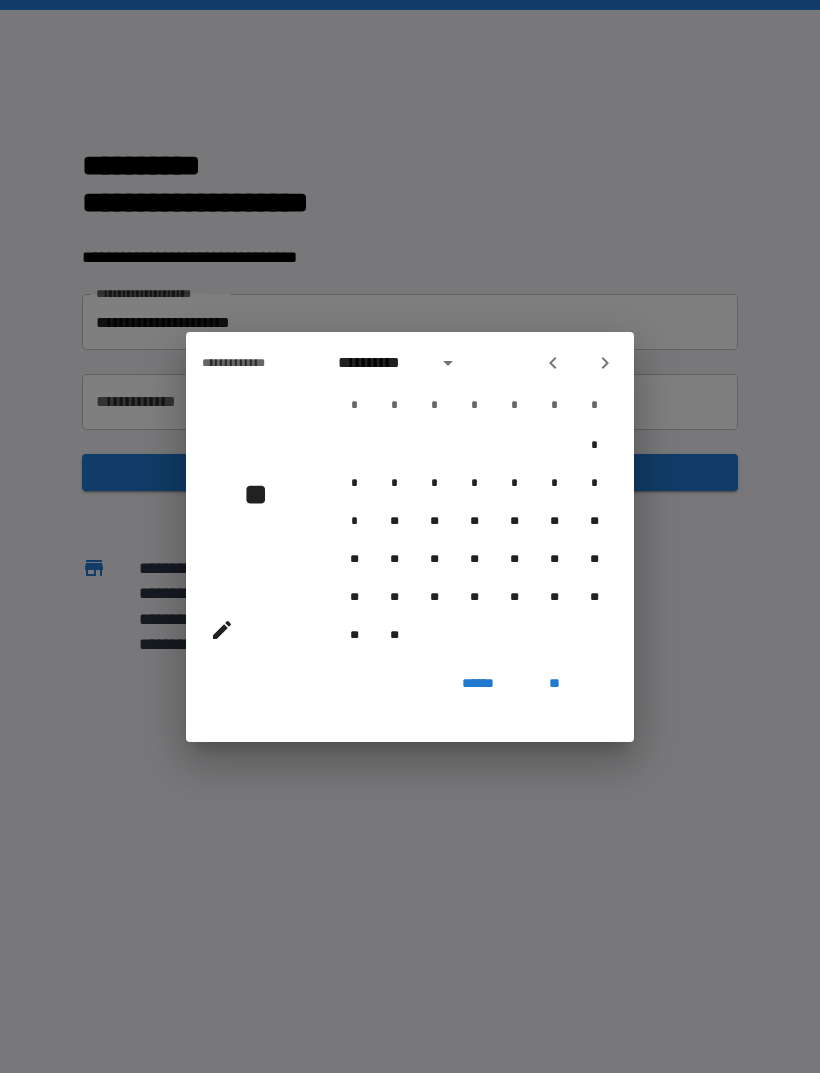 click at bounding box center (553, 363) 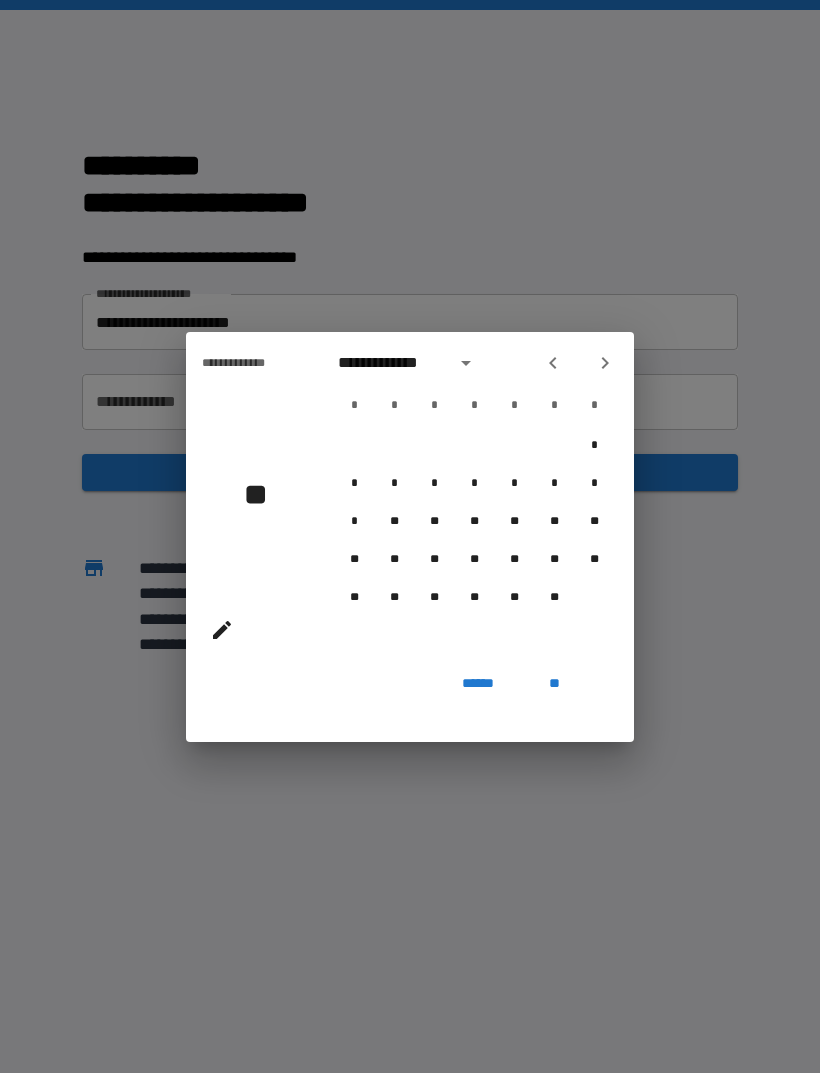 click at bounding box center [553, 363] 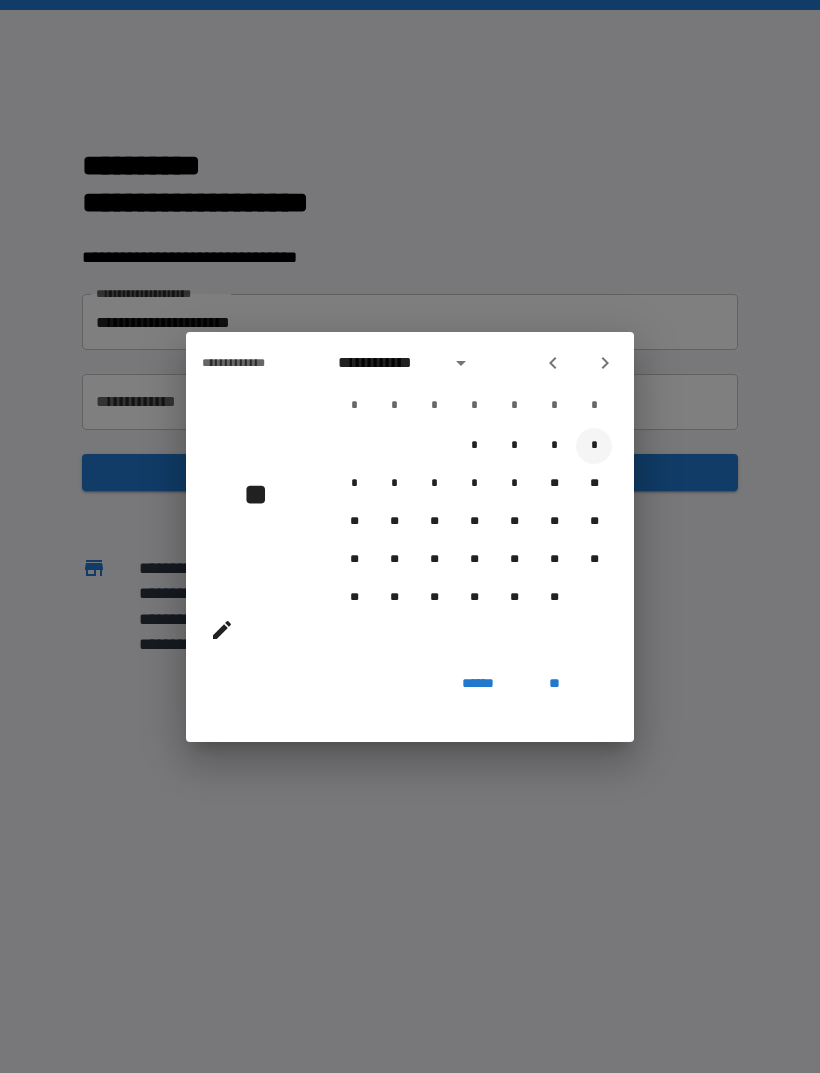 click on "*" at bounding box center (594, 446) 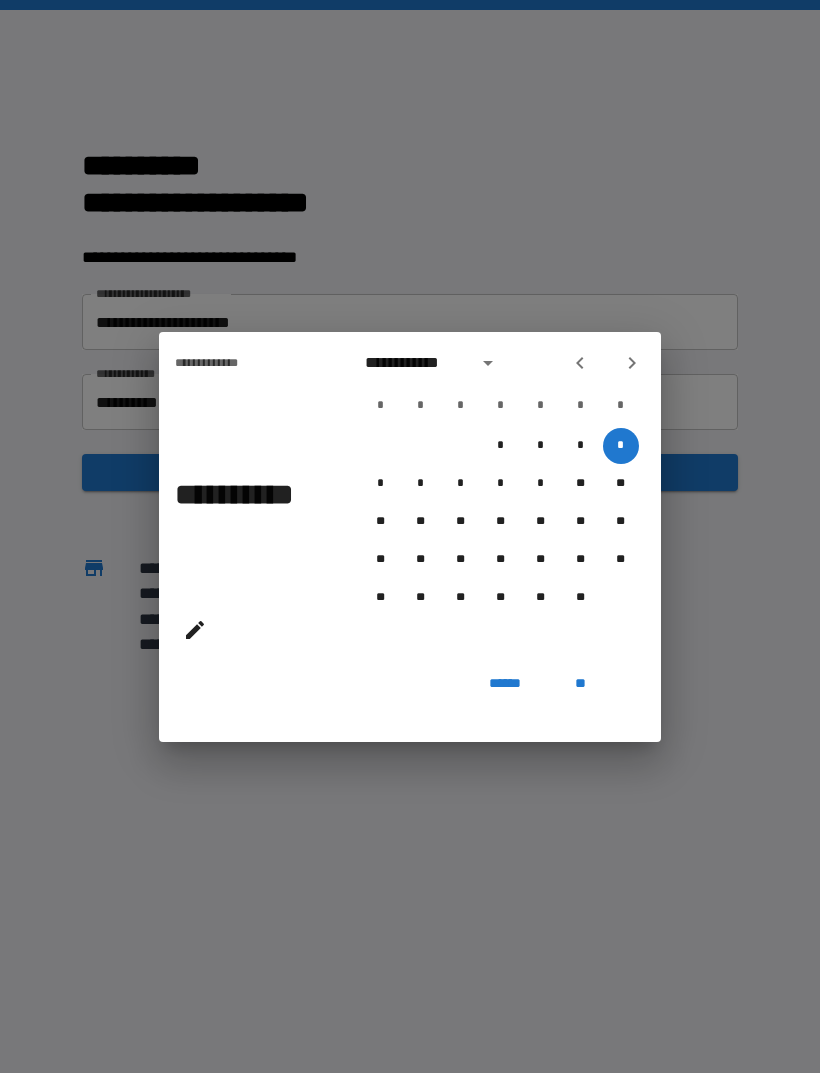 click on "**" at bounding box center (581, 684) 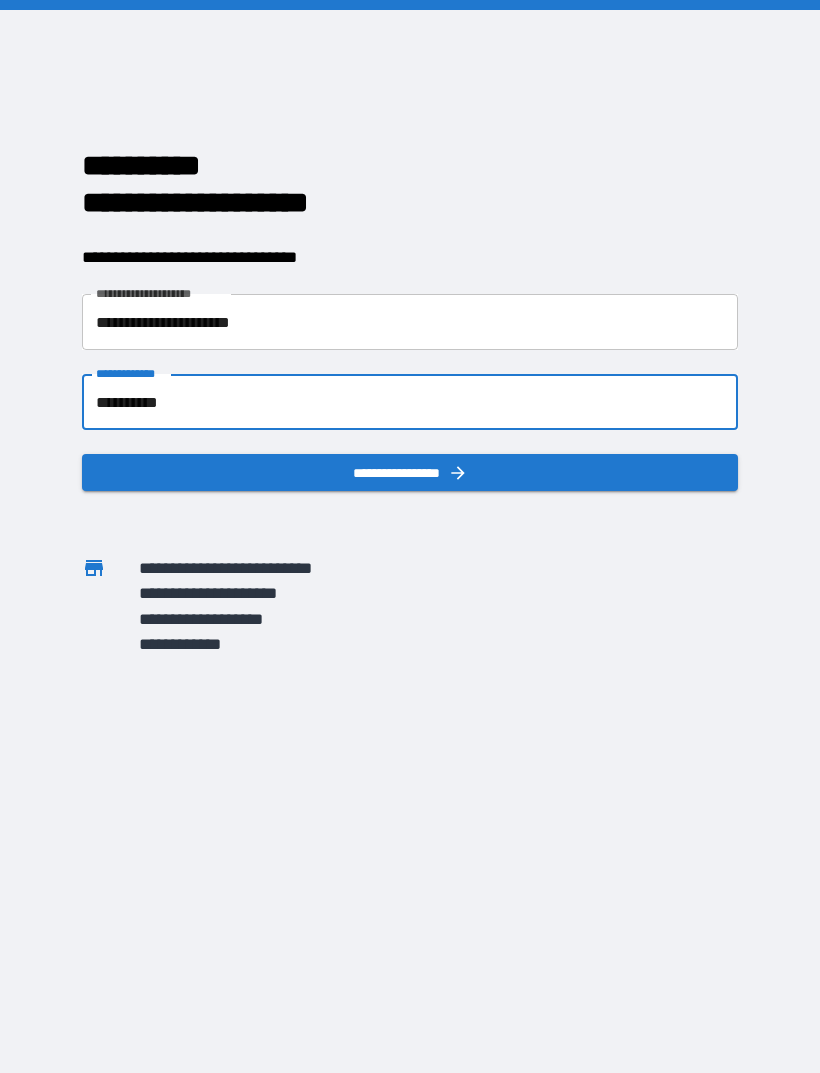 click on "**********" at bounding box center [410, 402] 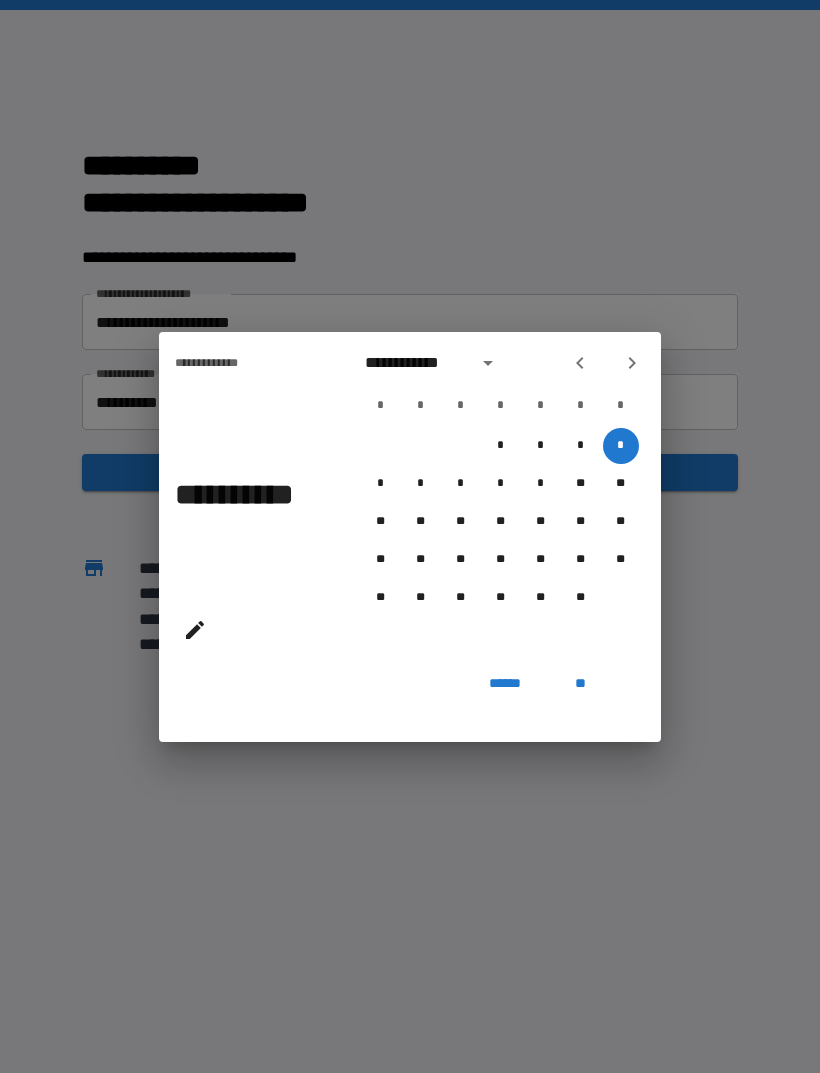 click on "**********" at bounding box center [410, 536] 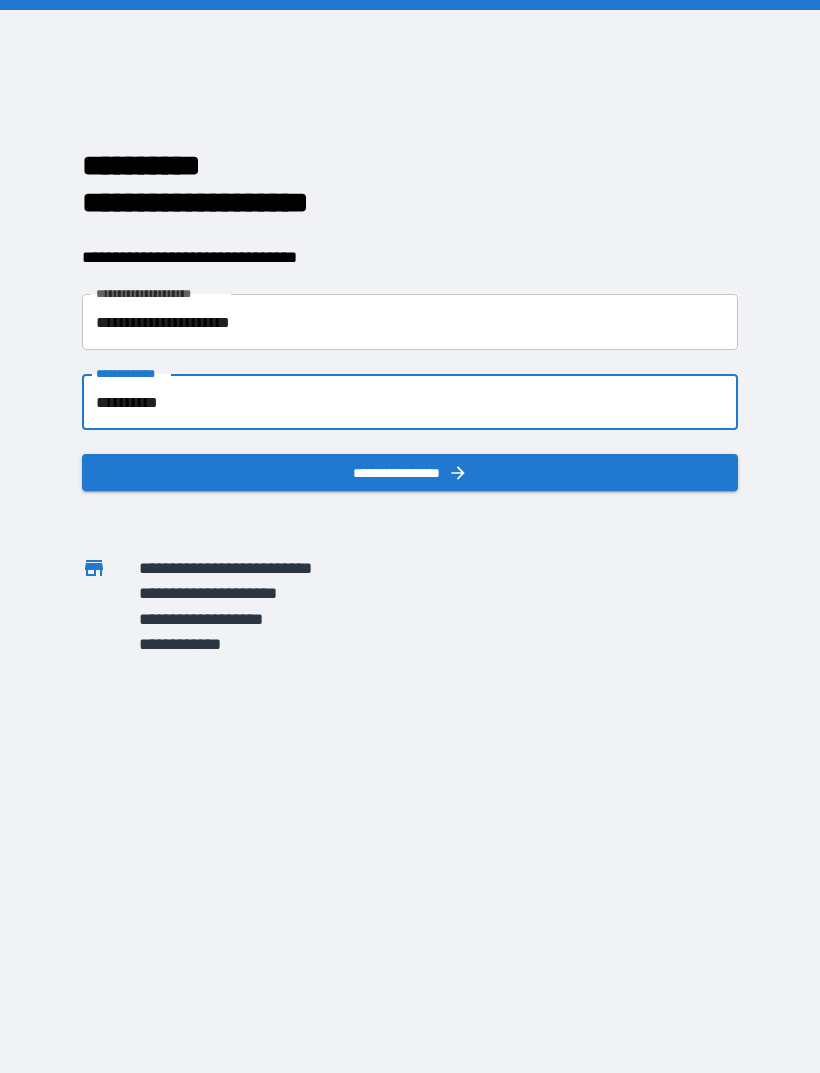 click on "**********" at bounding box center [410, 402] 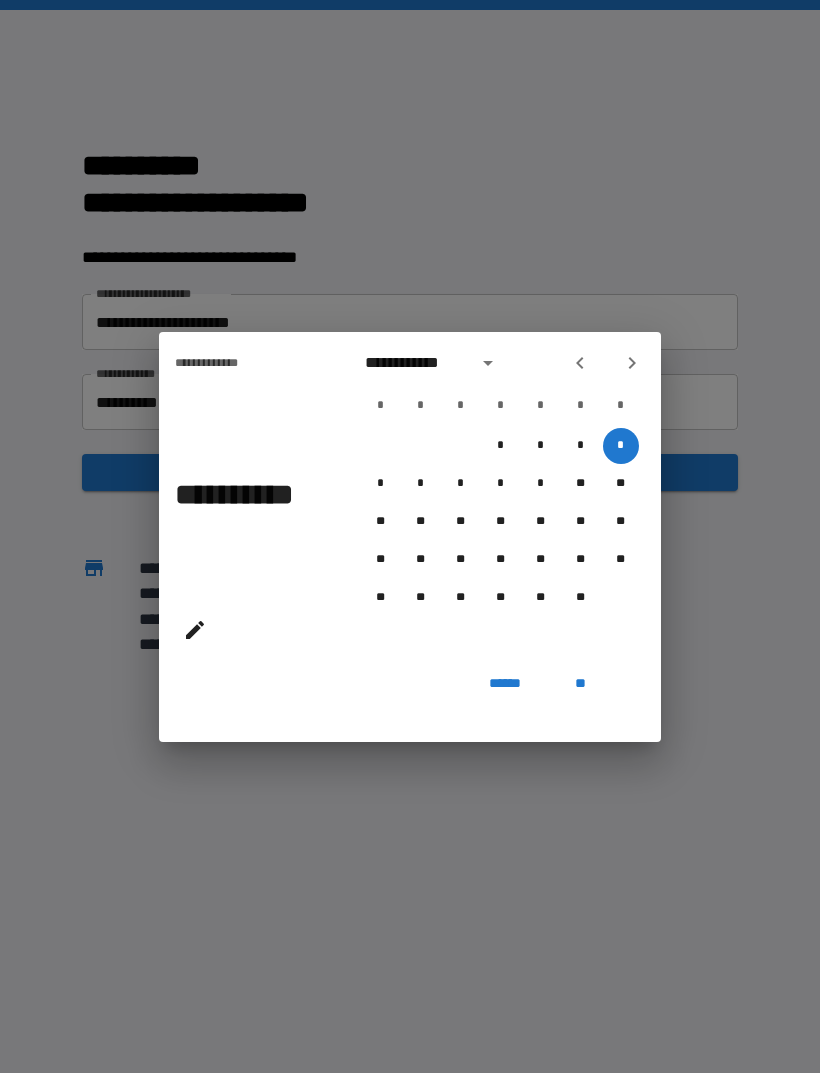 click on "******" at bounding box center (505, 684) 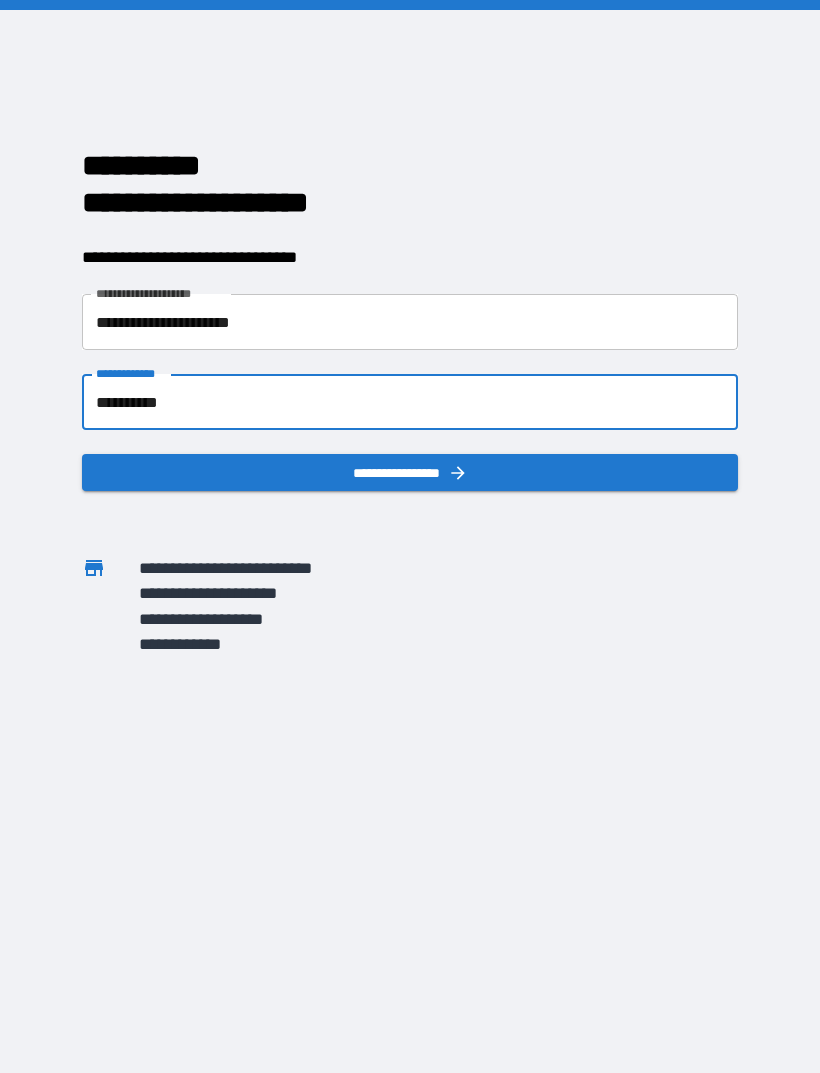 click on "**********" at bounding box center [410, 402] 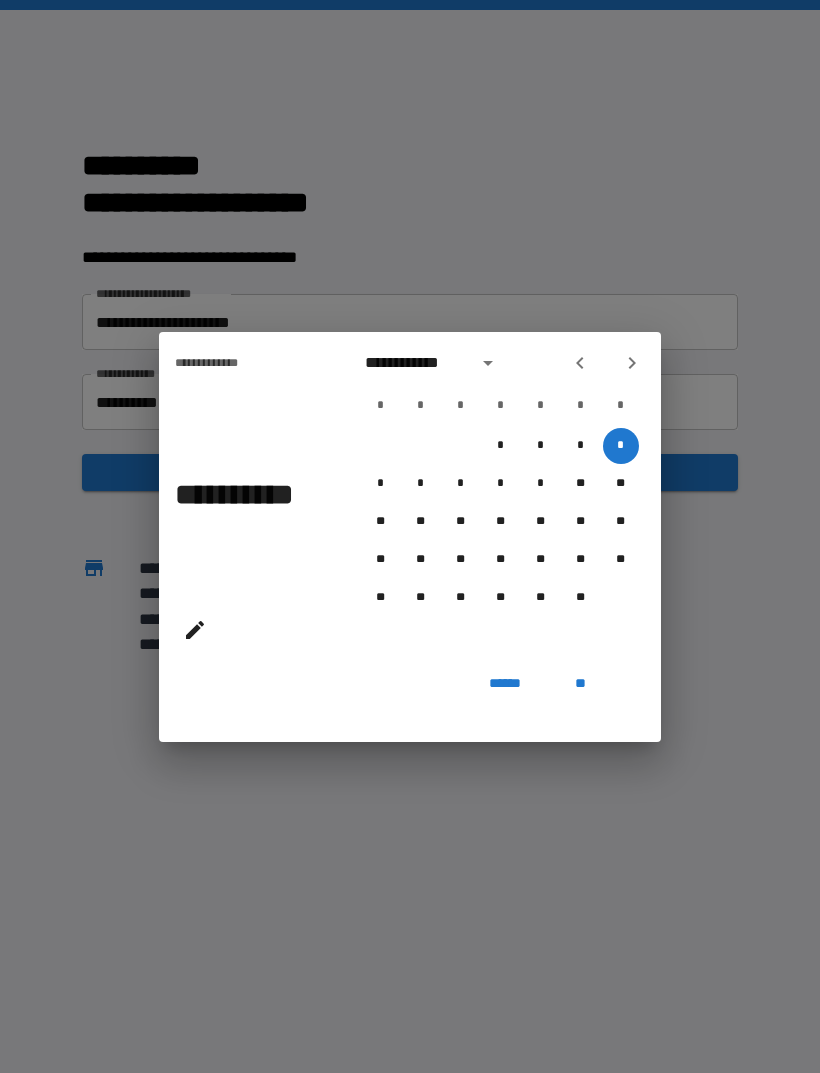 click 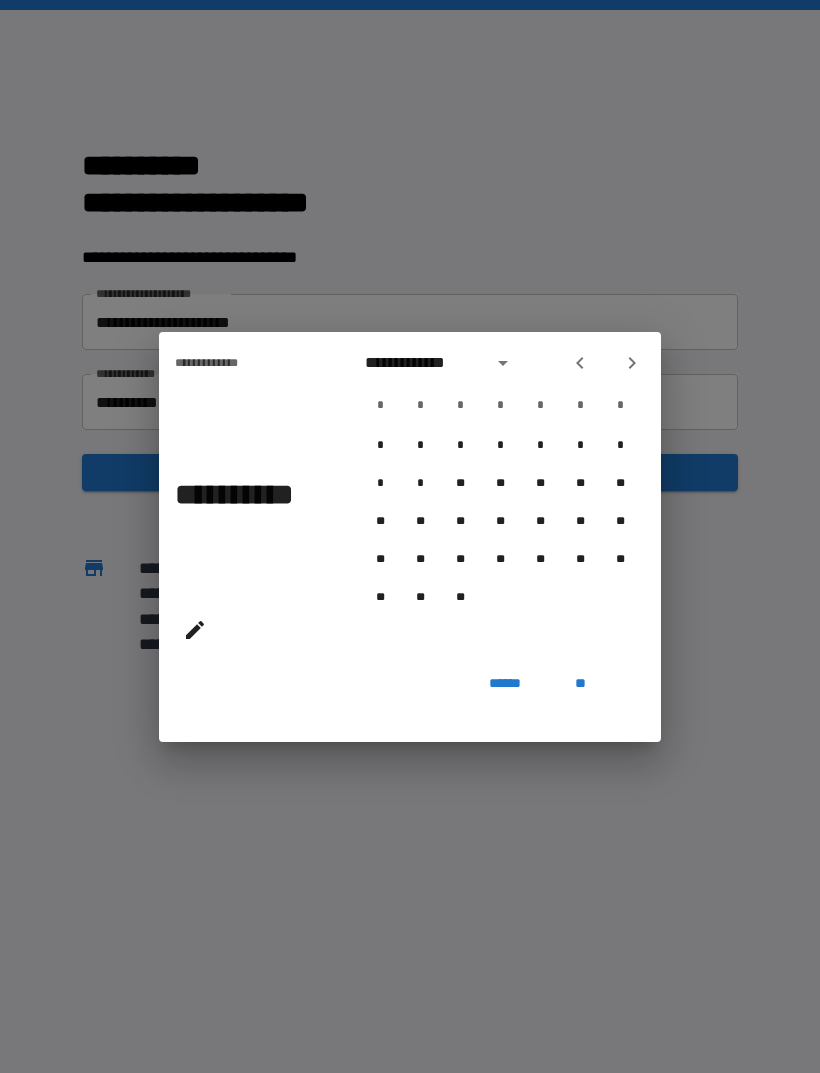 click 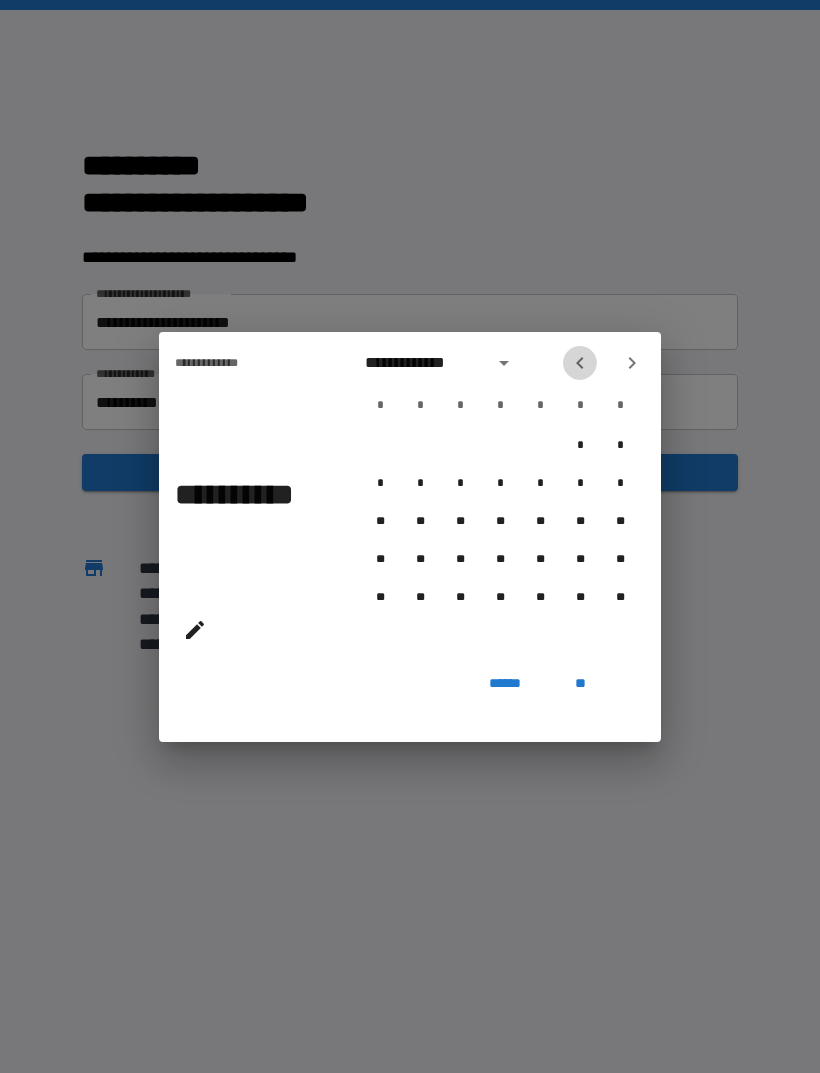 click 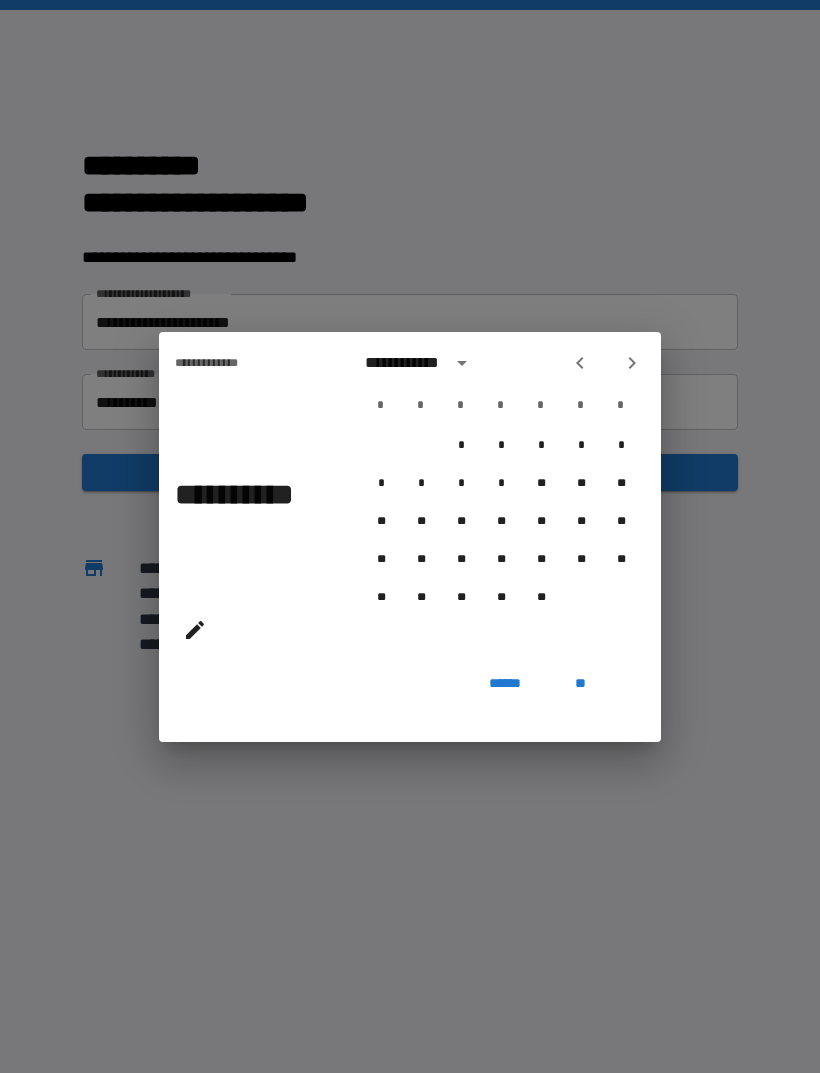 click 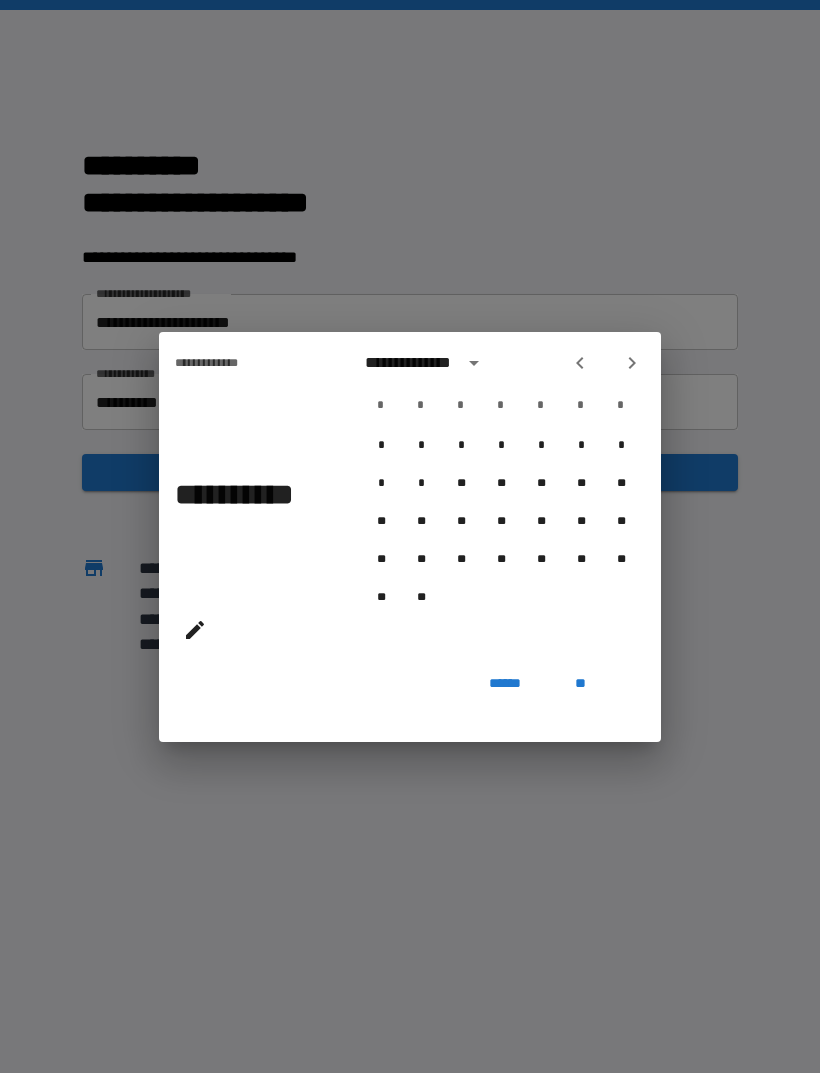 click at bounding box center [580, 363] 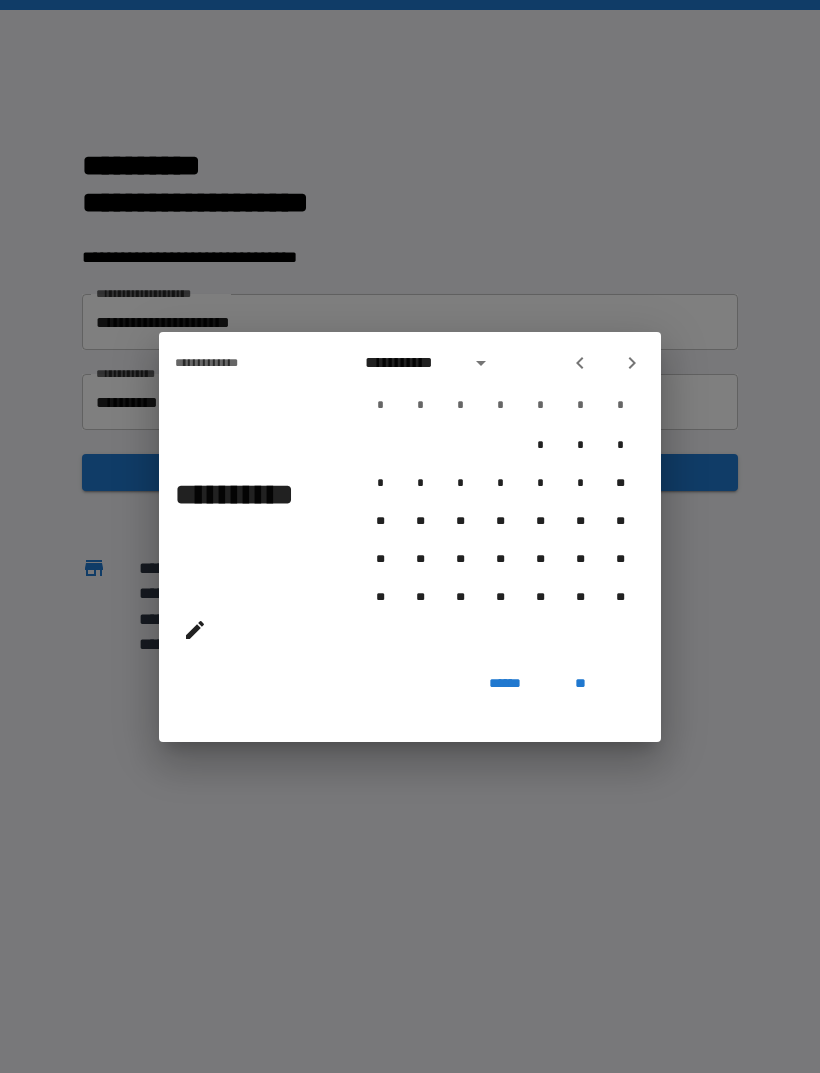 click on "**********" at bounding box center (501, 499) 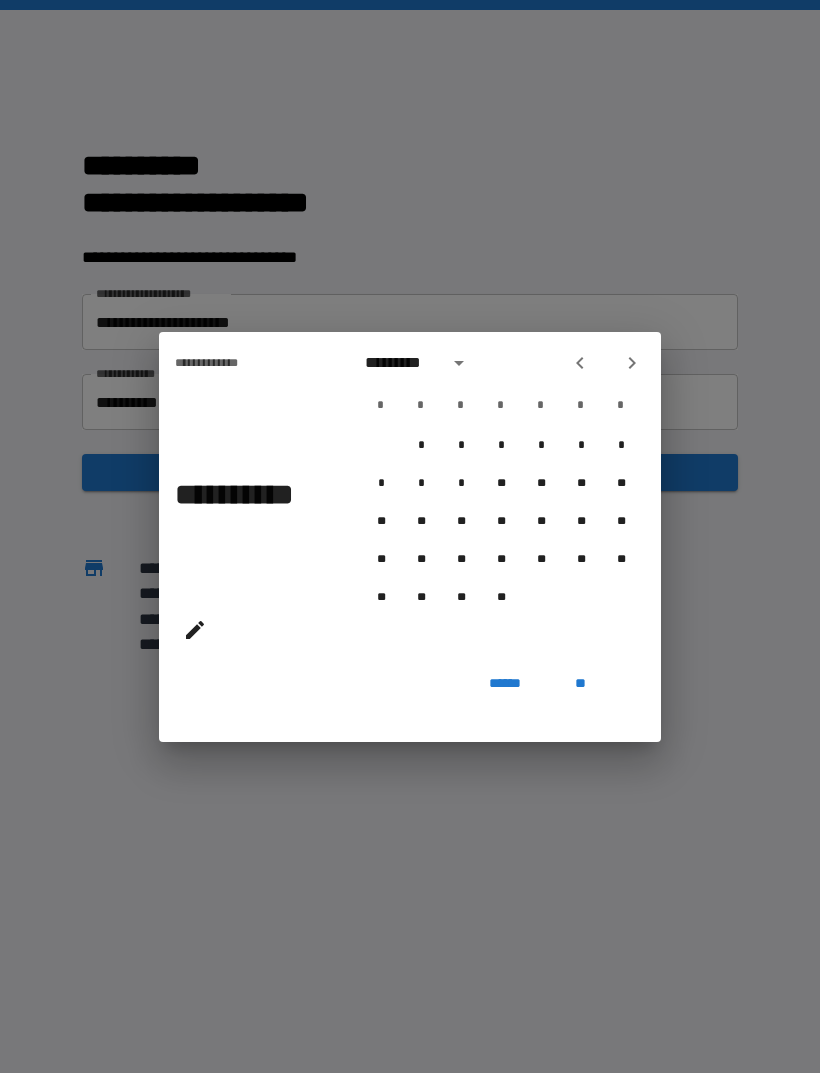 click 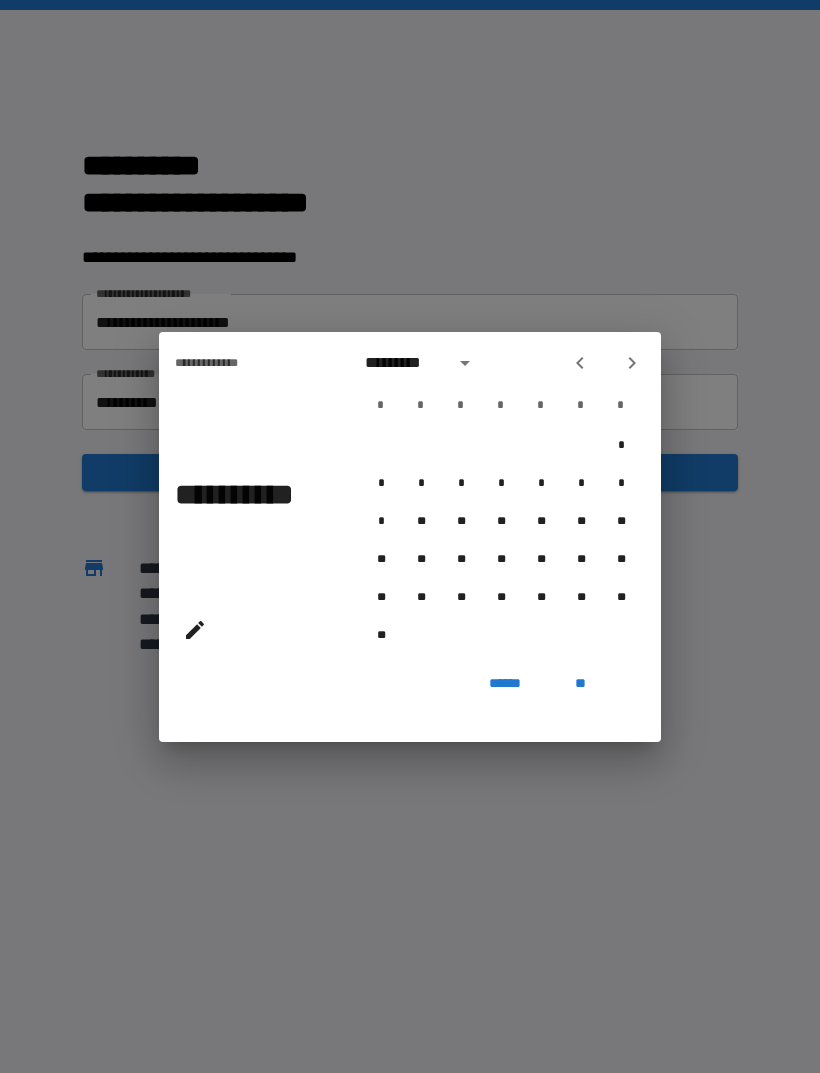 click 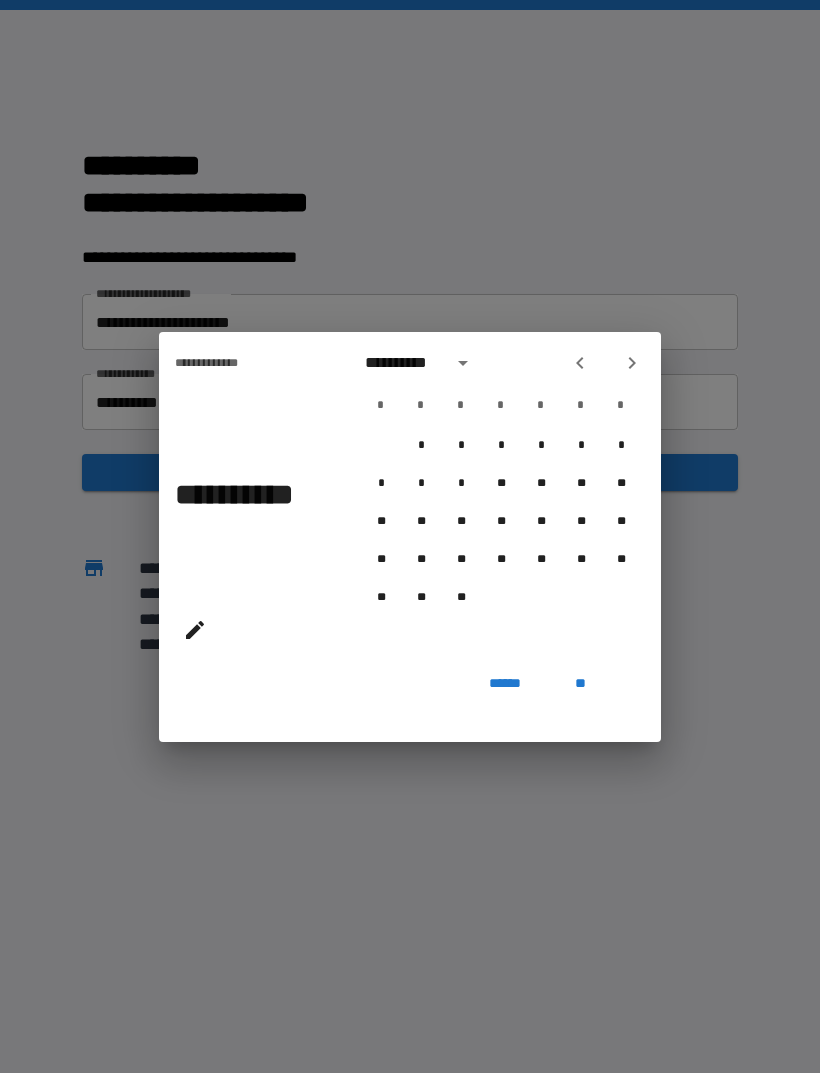 click 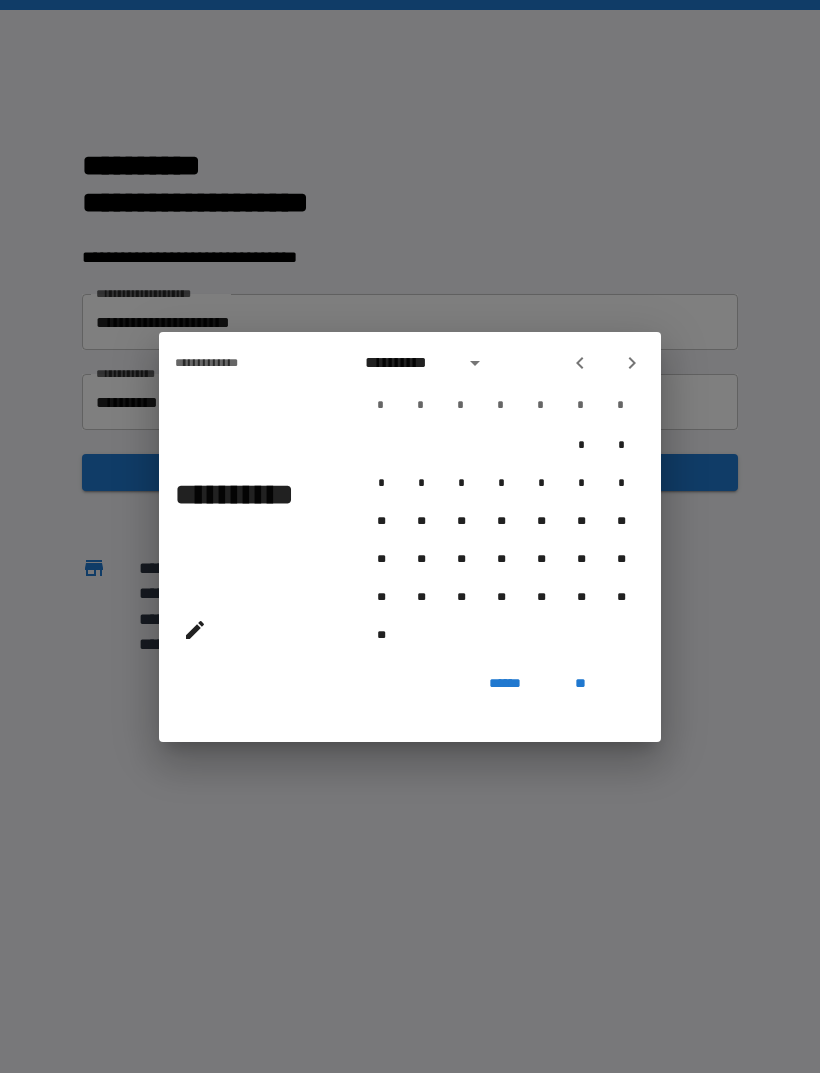 click 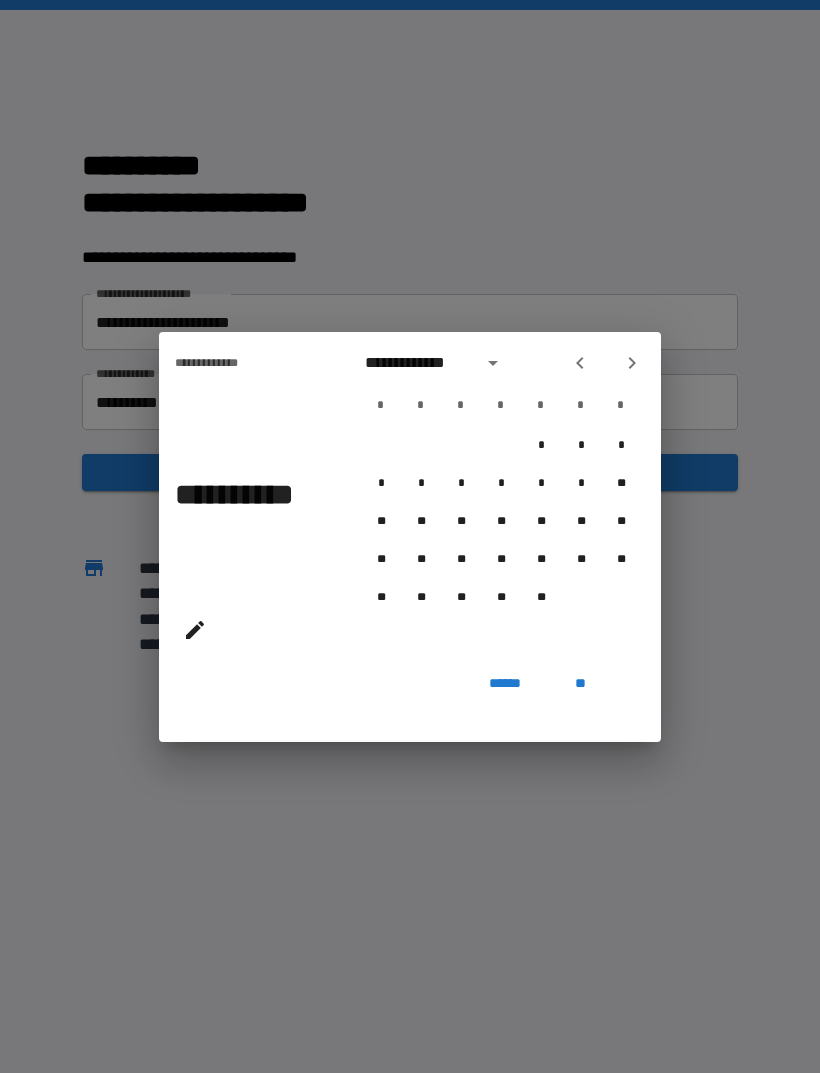 click 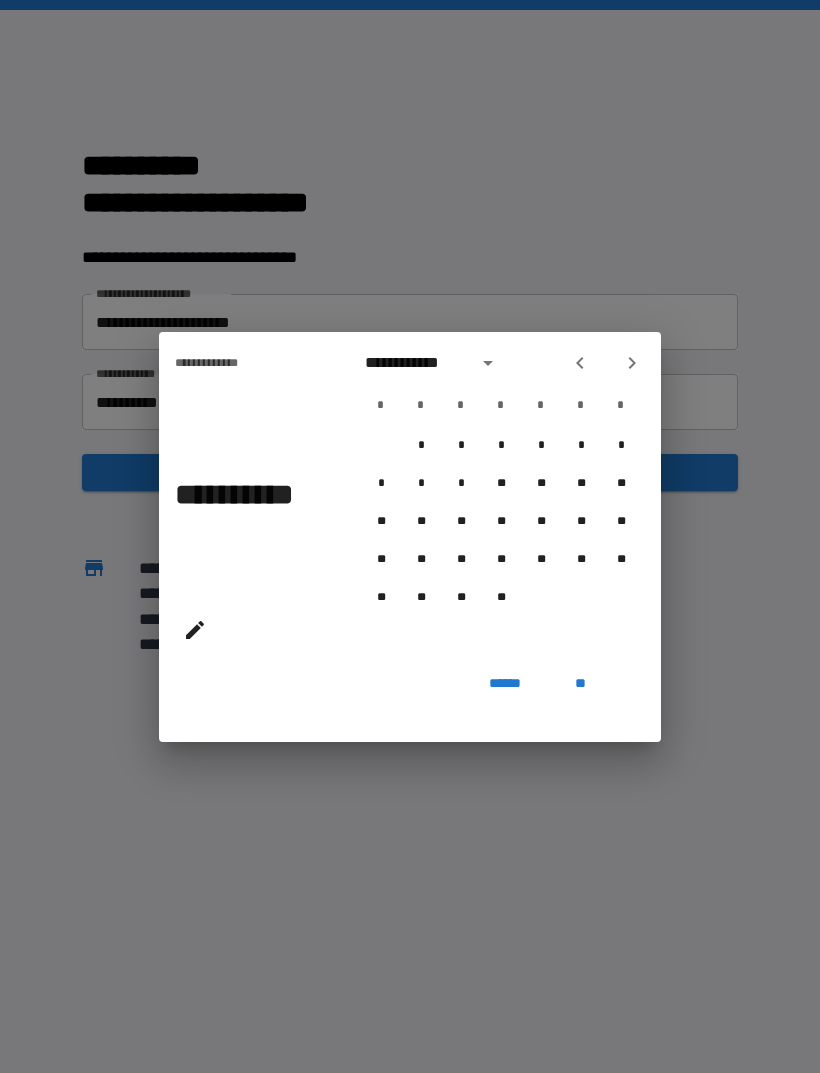 click 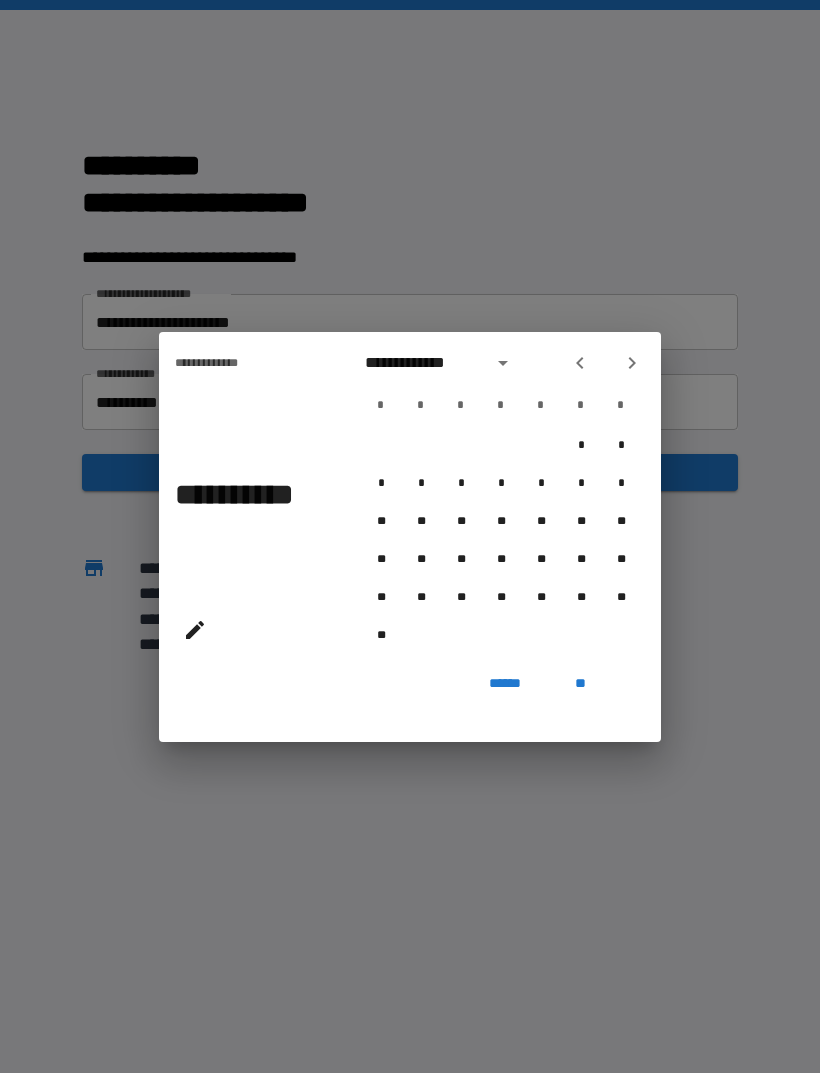 click on "**********" at bounding box center (501, 363) 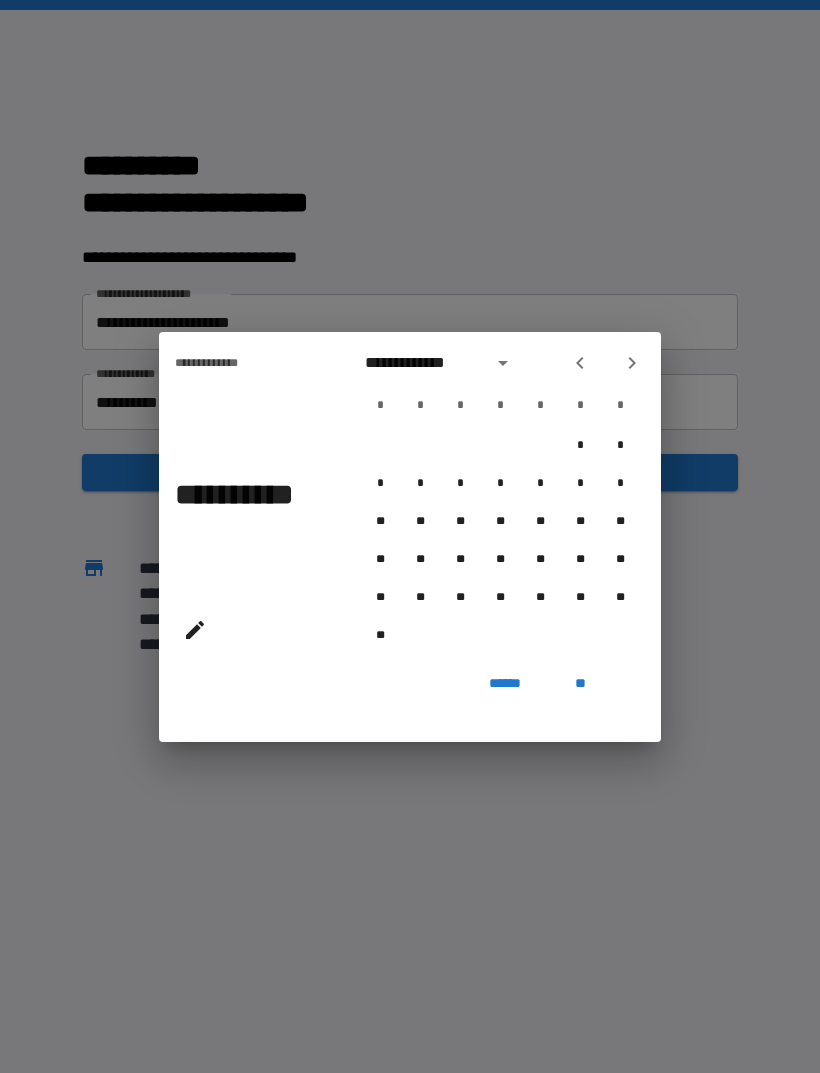 click 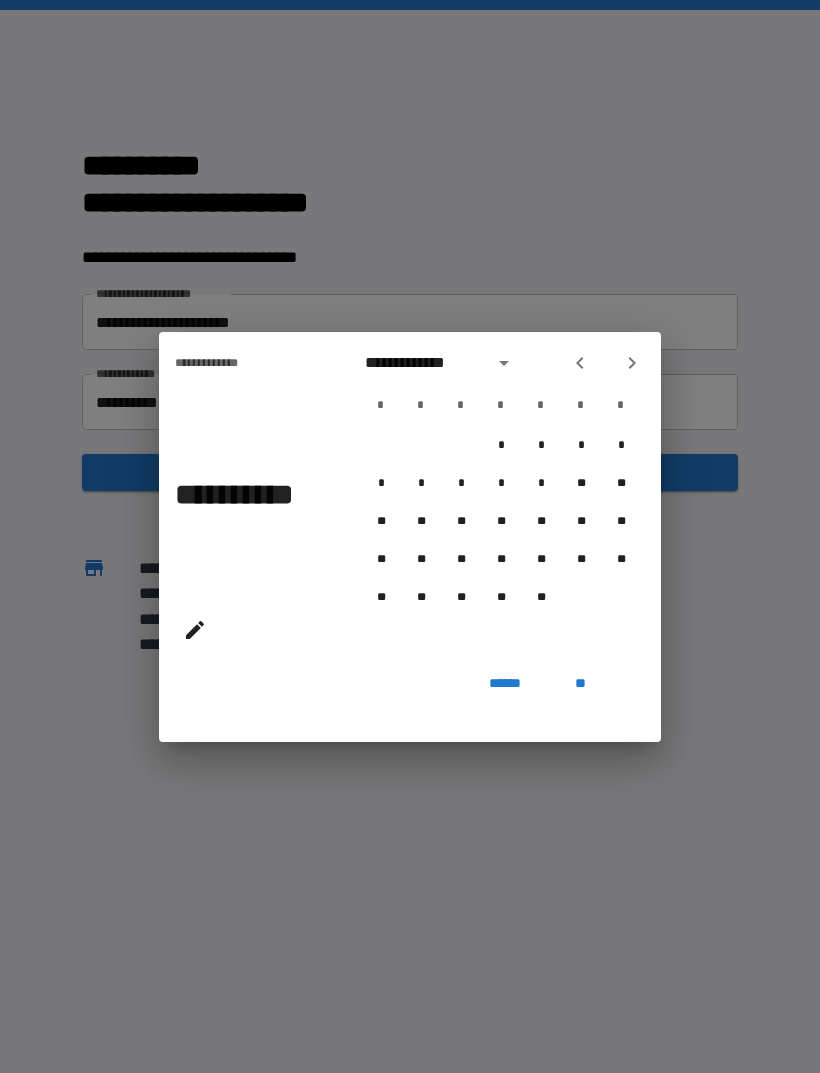 click 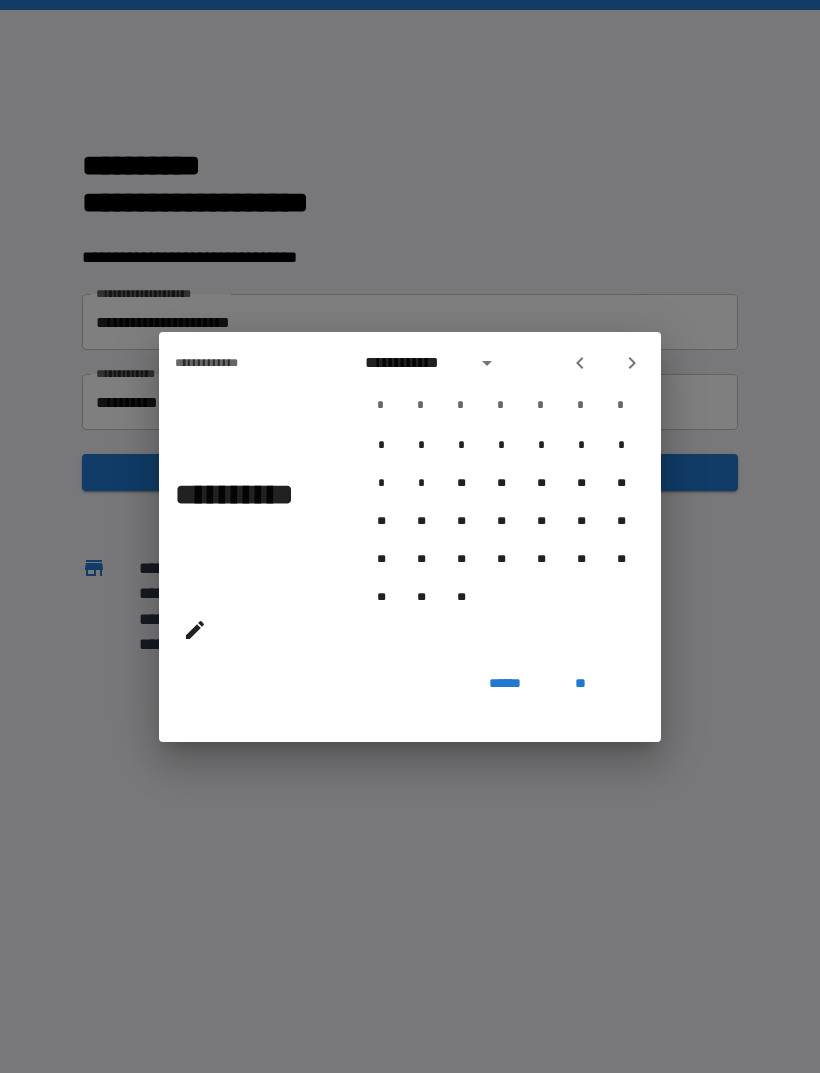 click 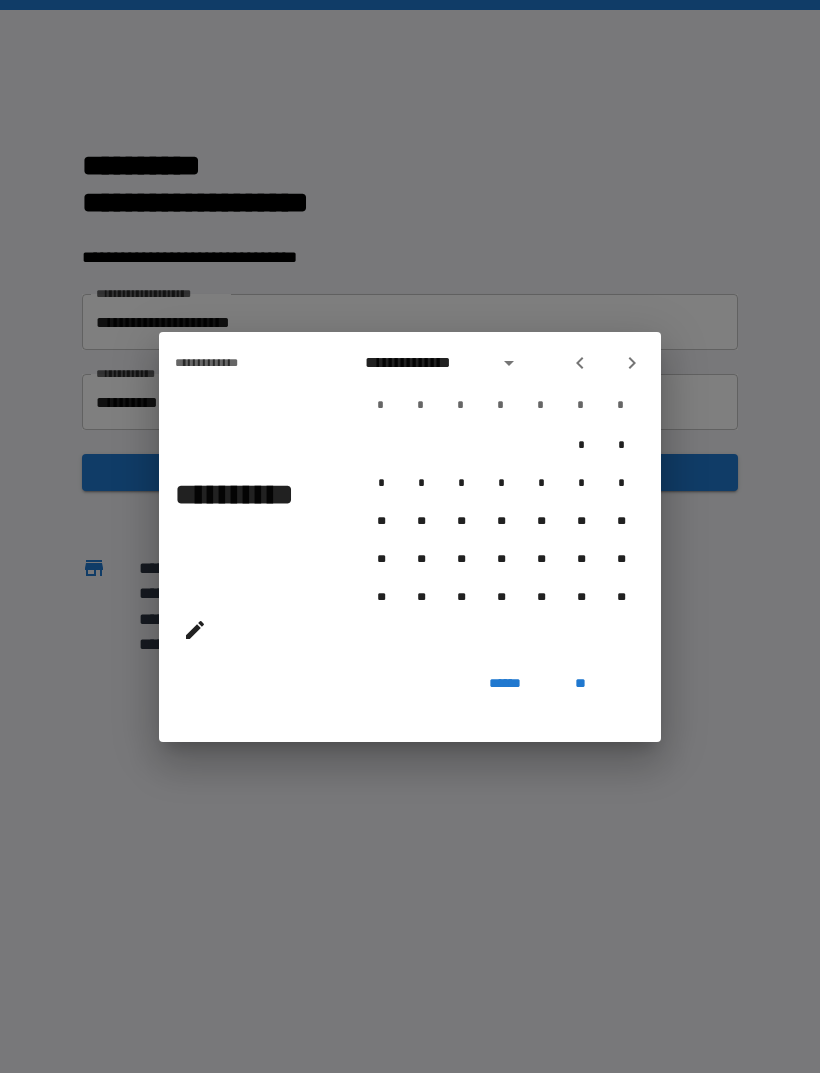 click 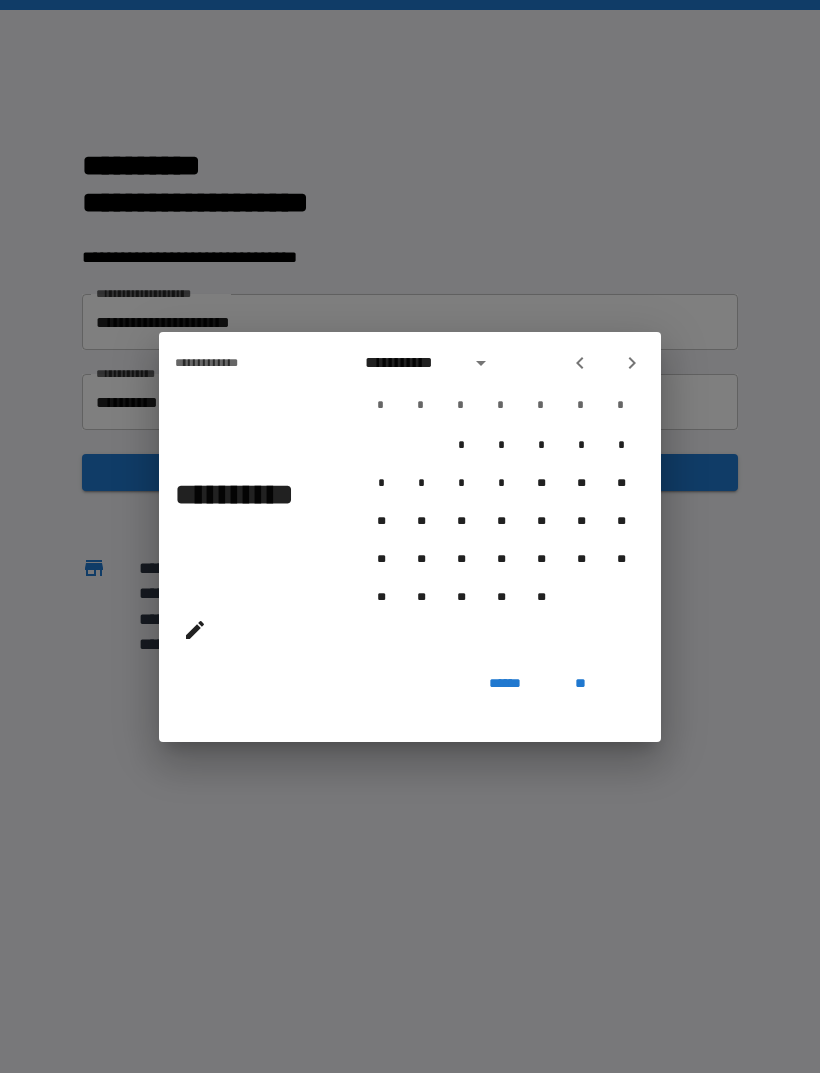 click 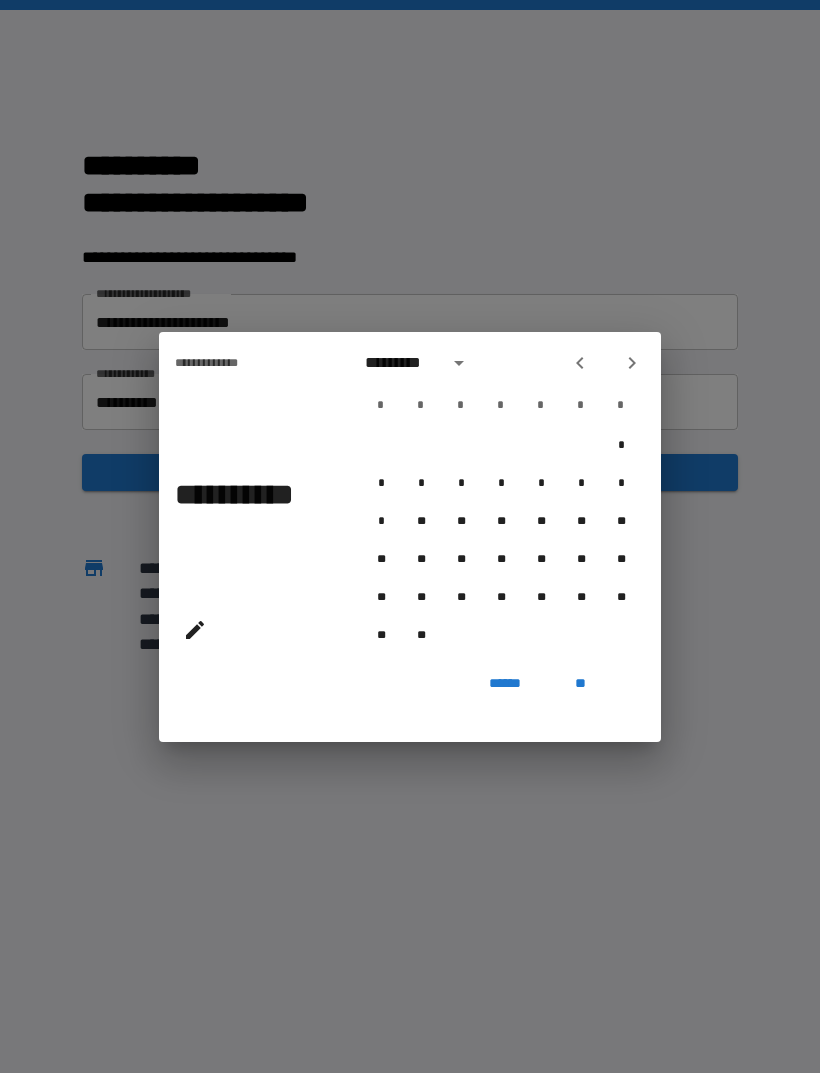 click 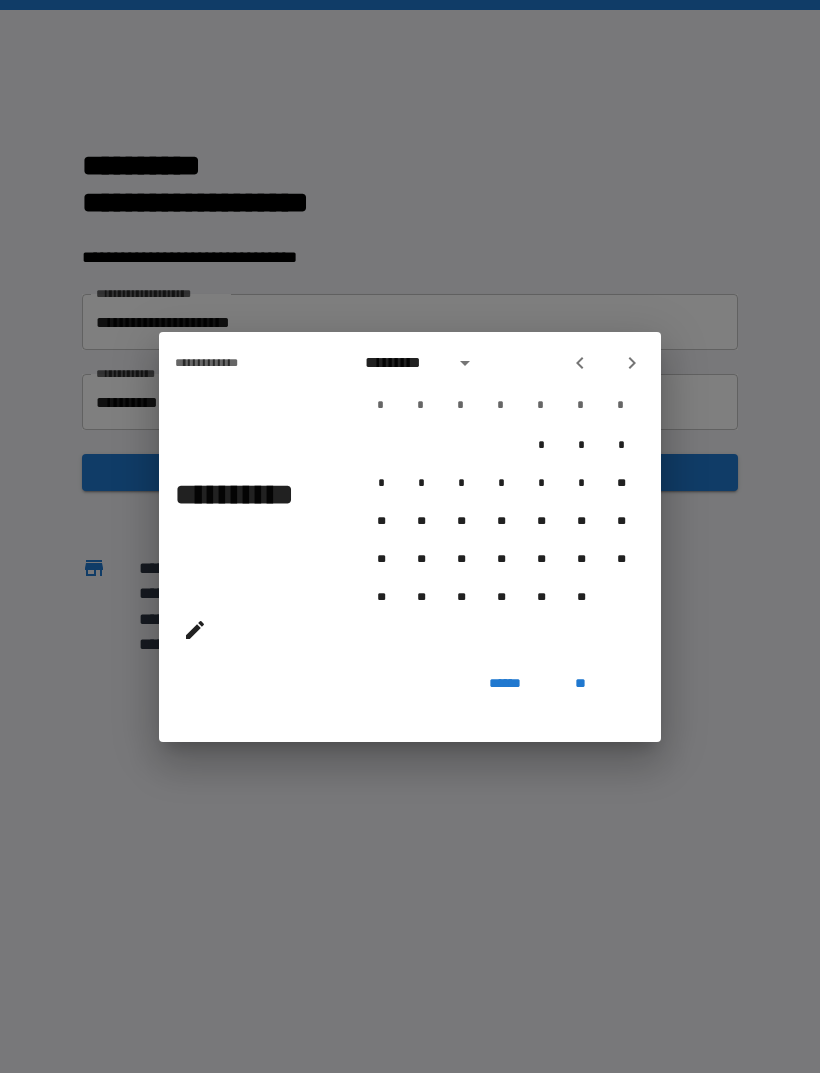 click 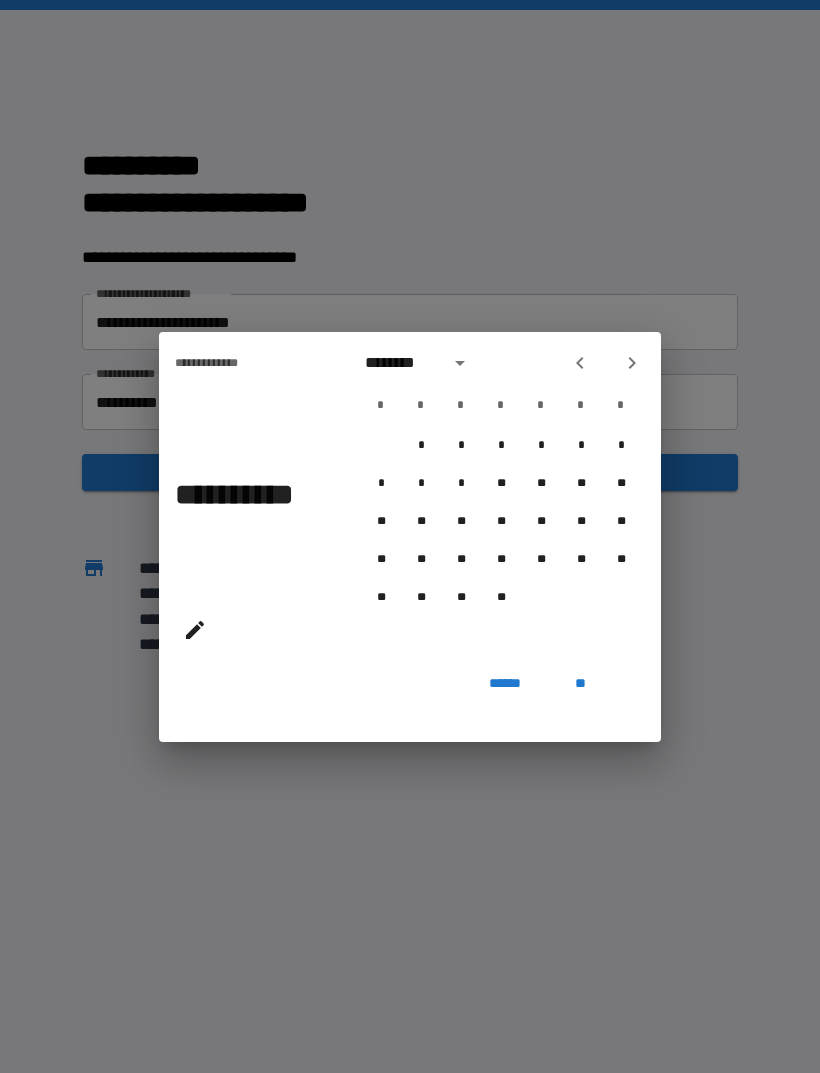 click 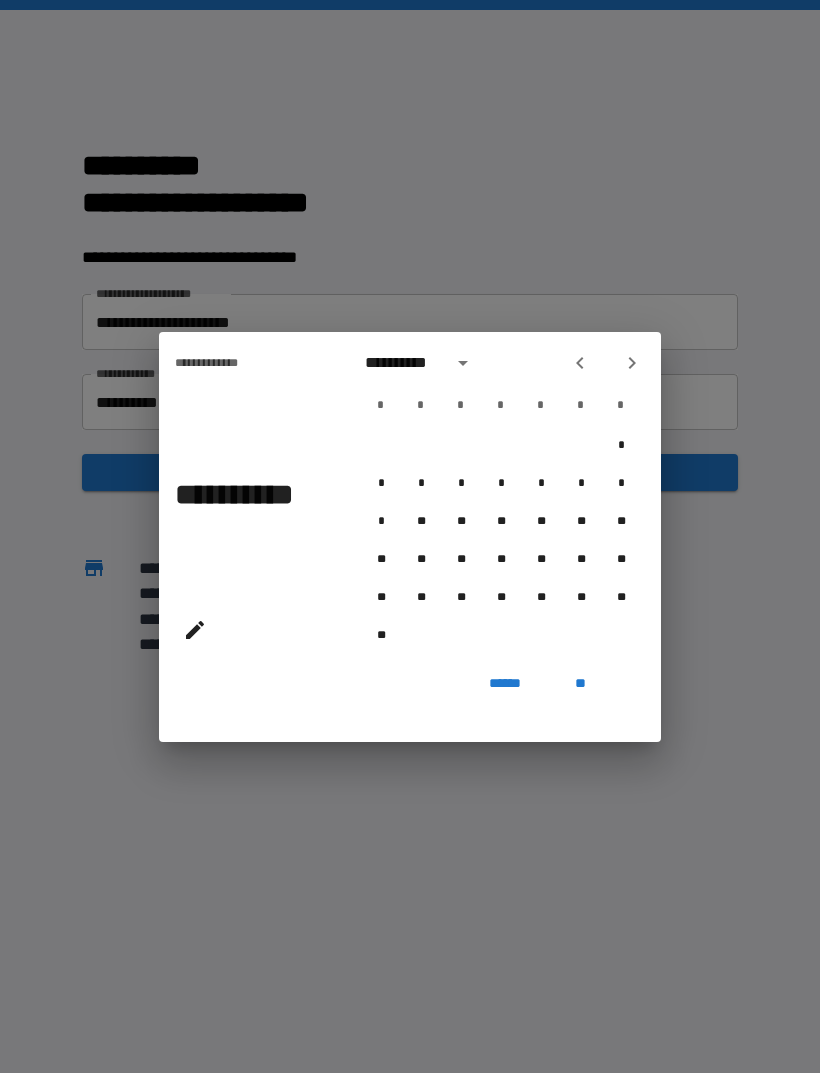 click 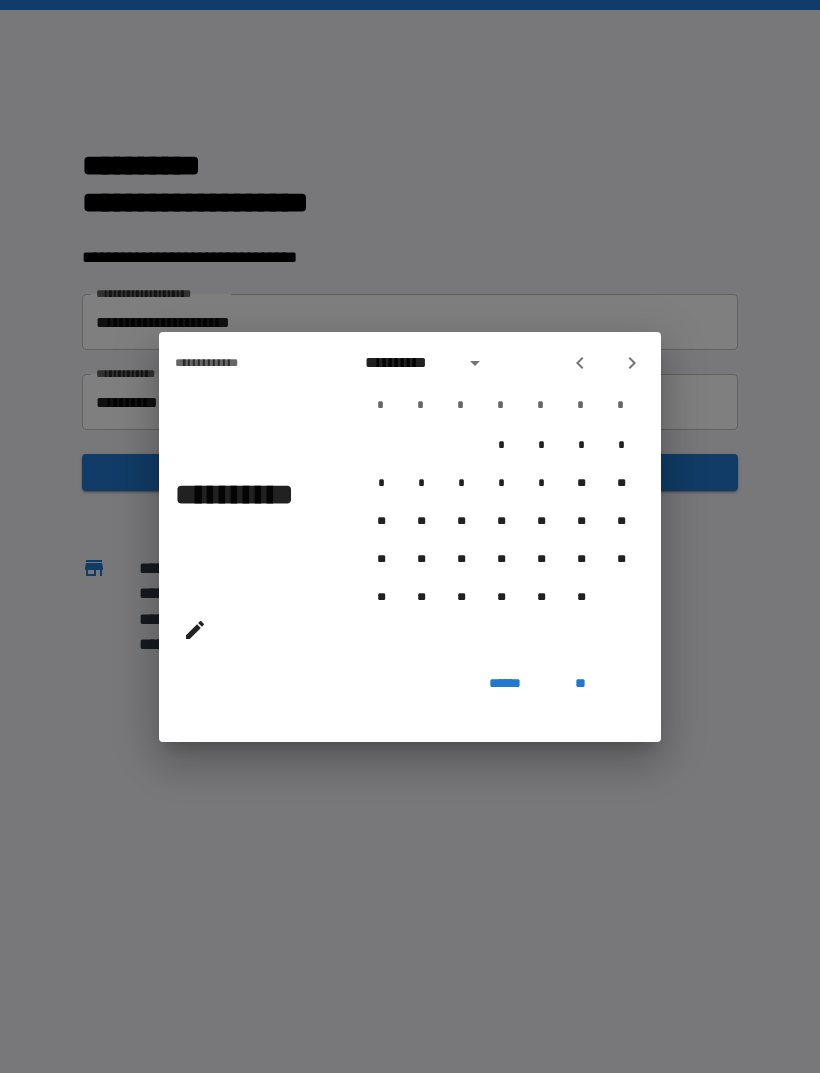 click 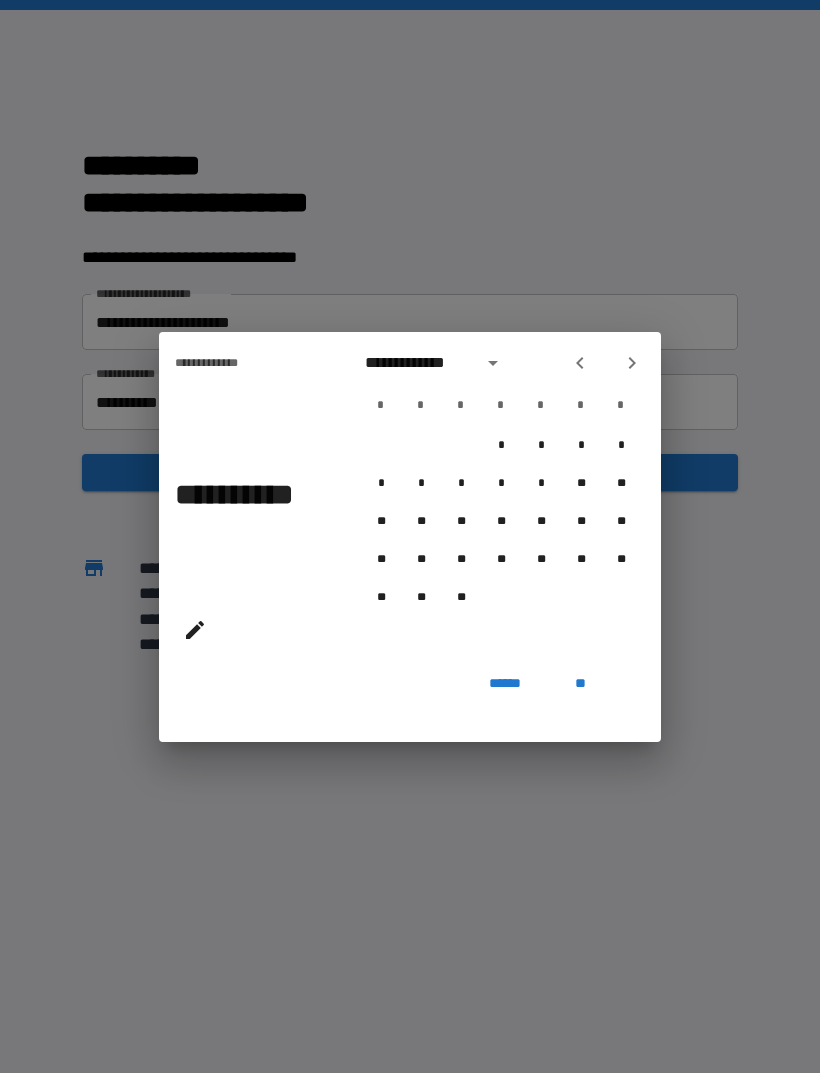 click at bounding box center (580, 363) 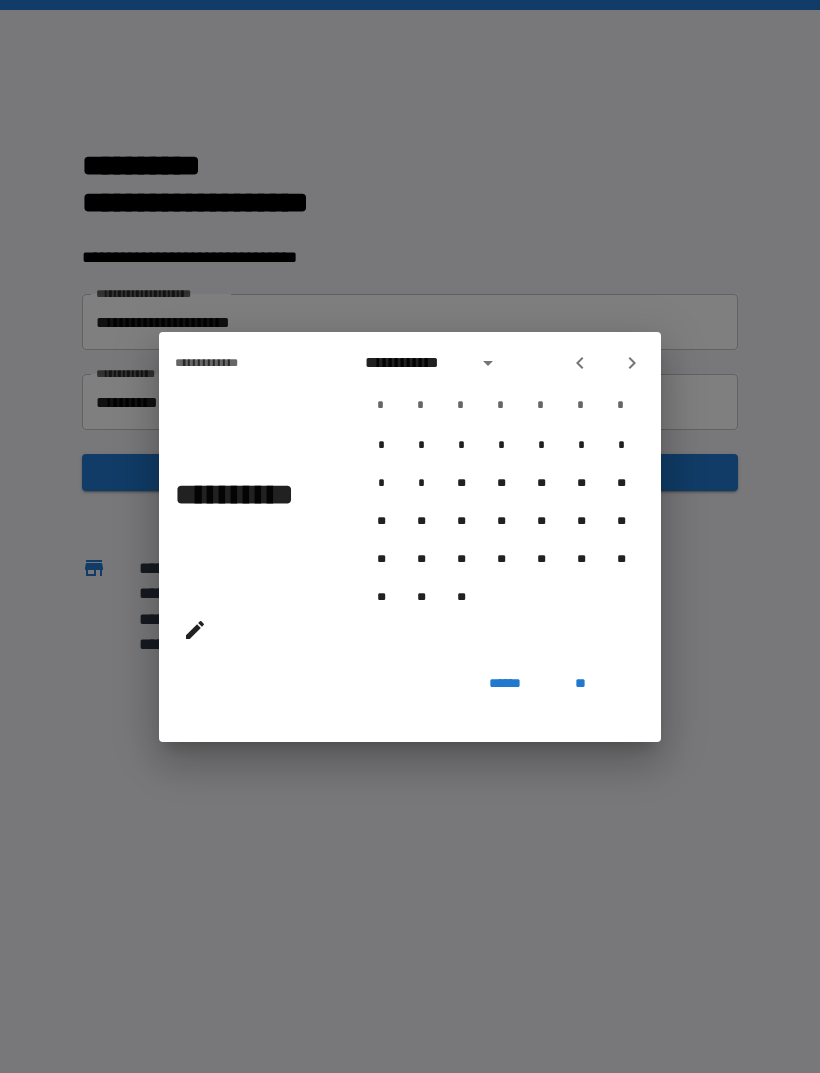 click on "**********" at bounding box center (501, 363) 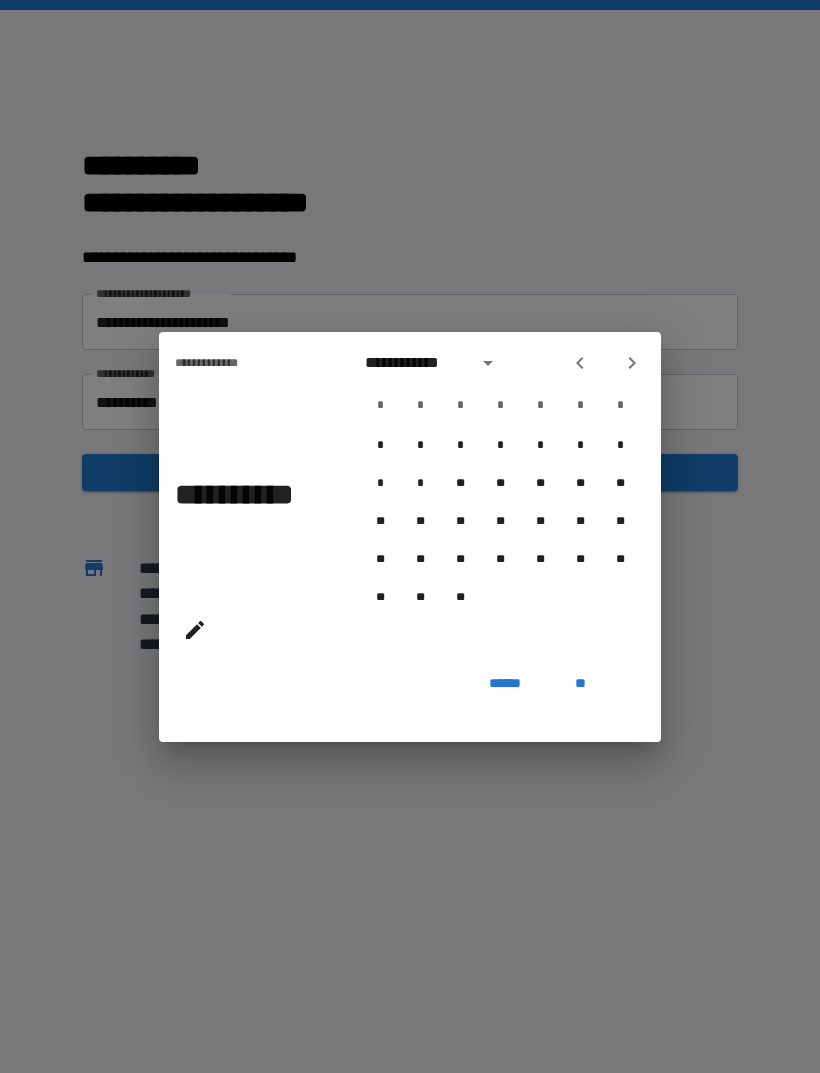 click 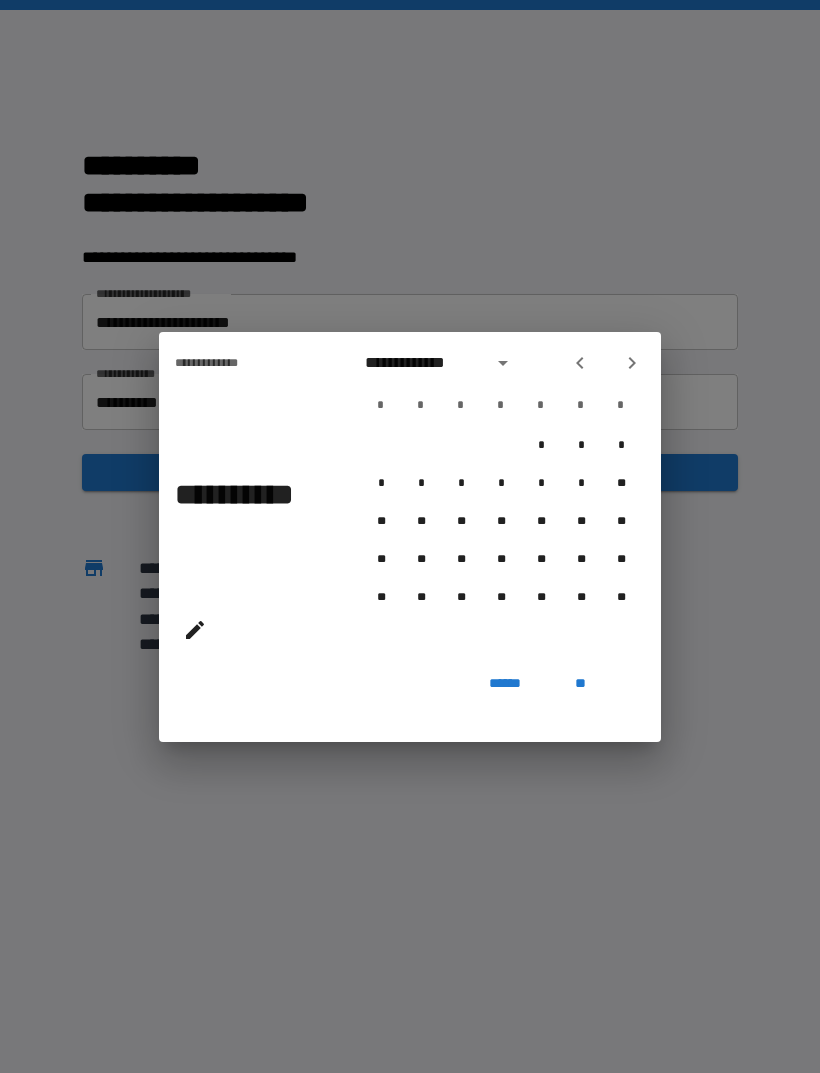 click 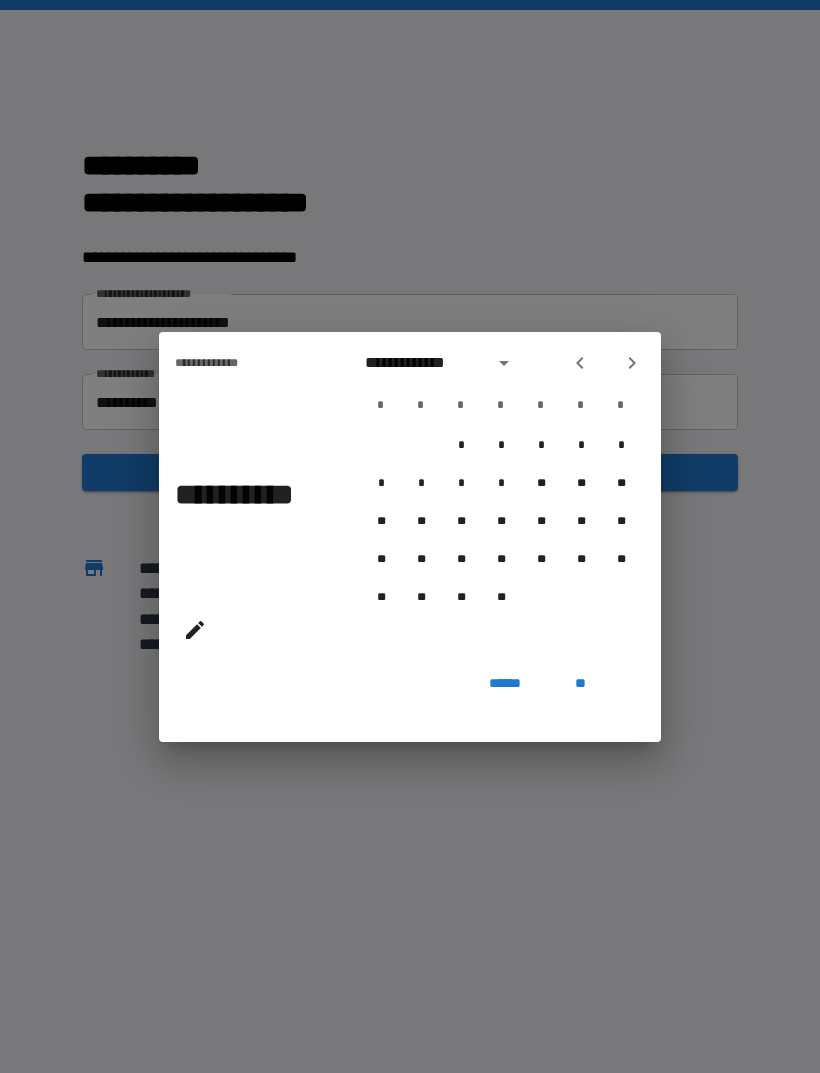 click 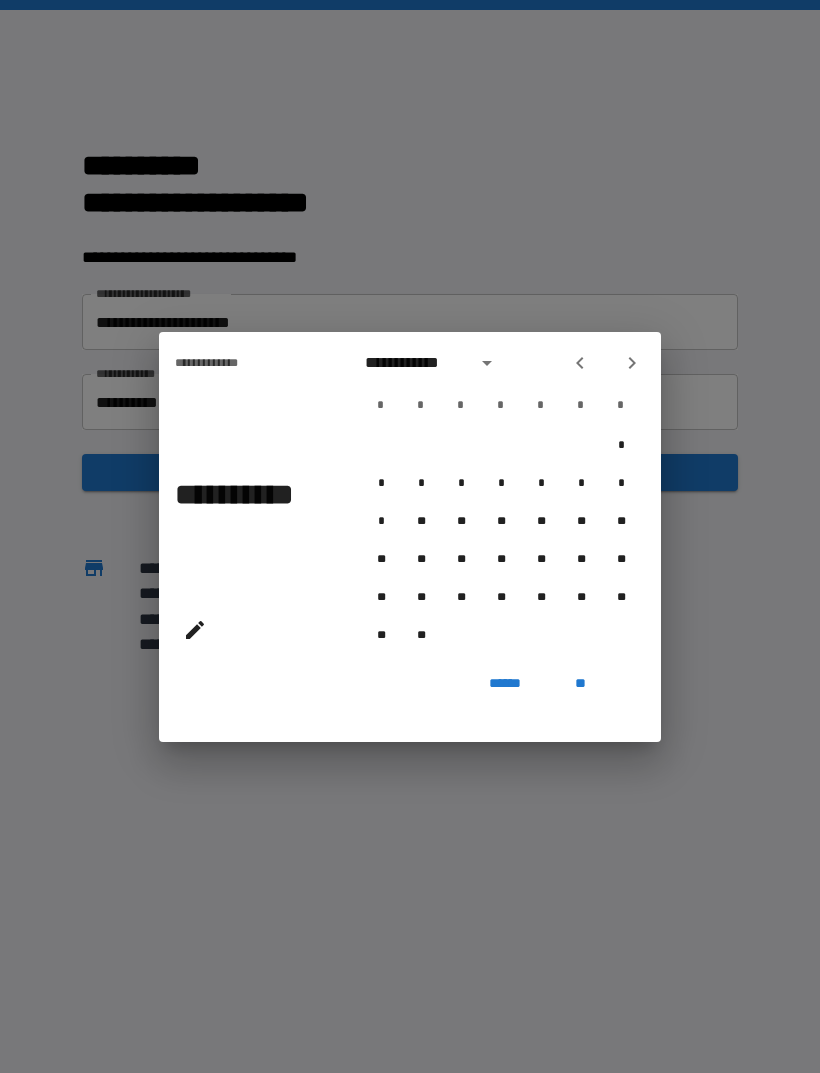 click 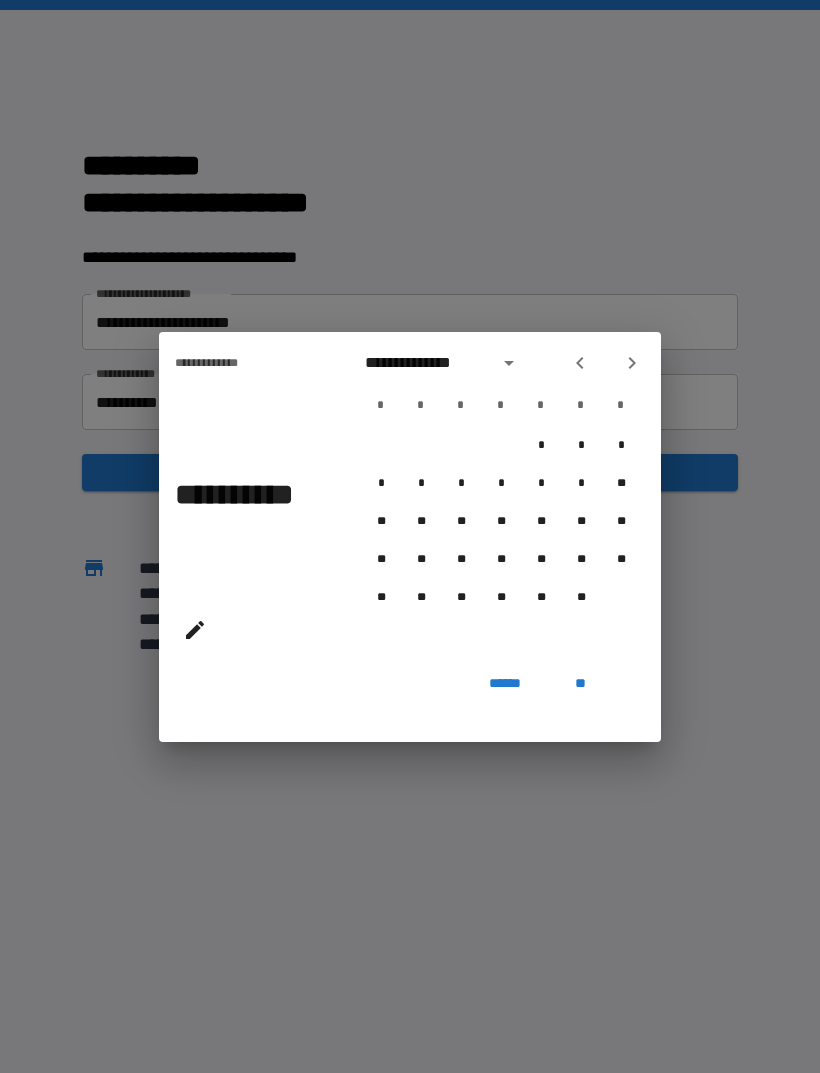 click at bounding box center (580, 363) 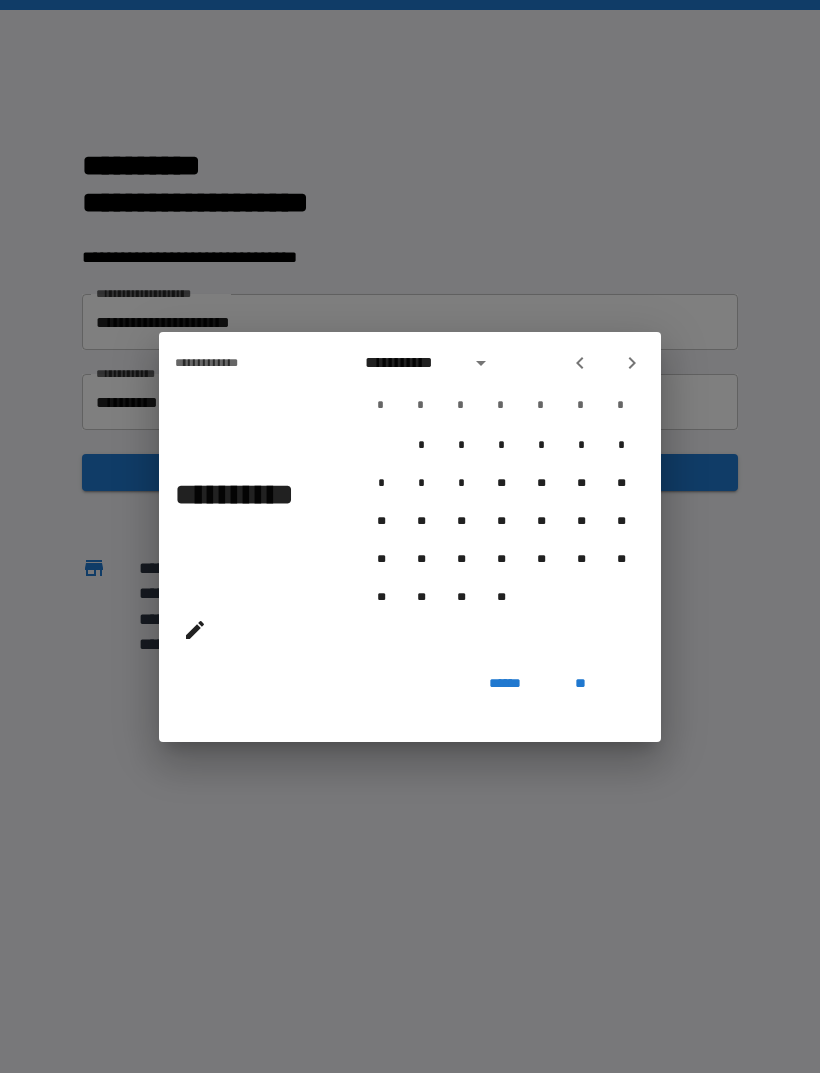 click at bounding box center [580, 363] 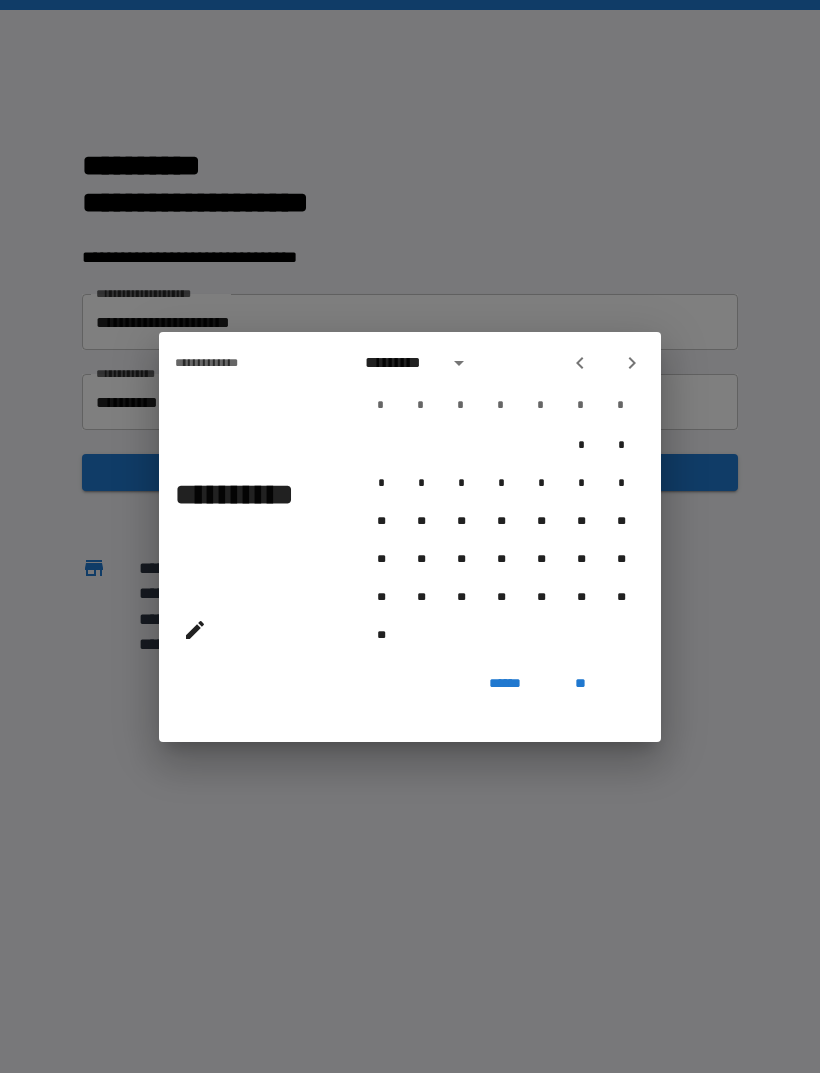 click 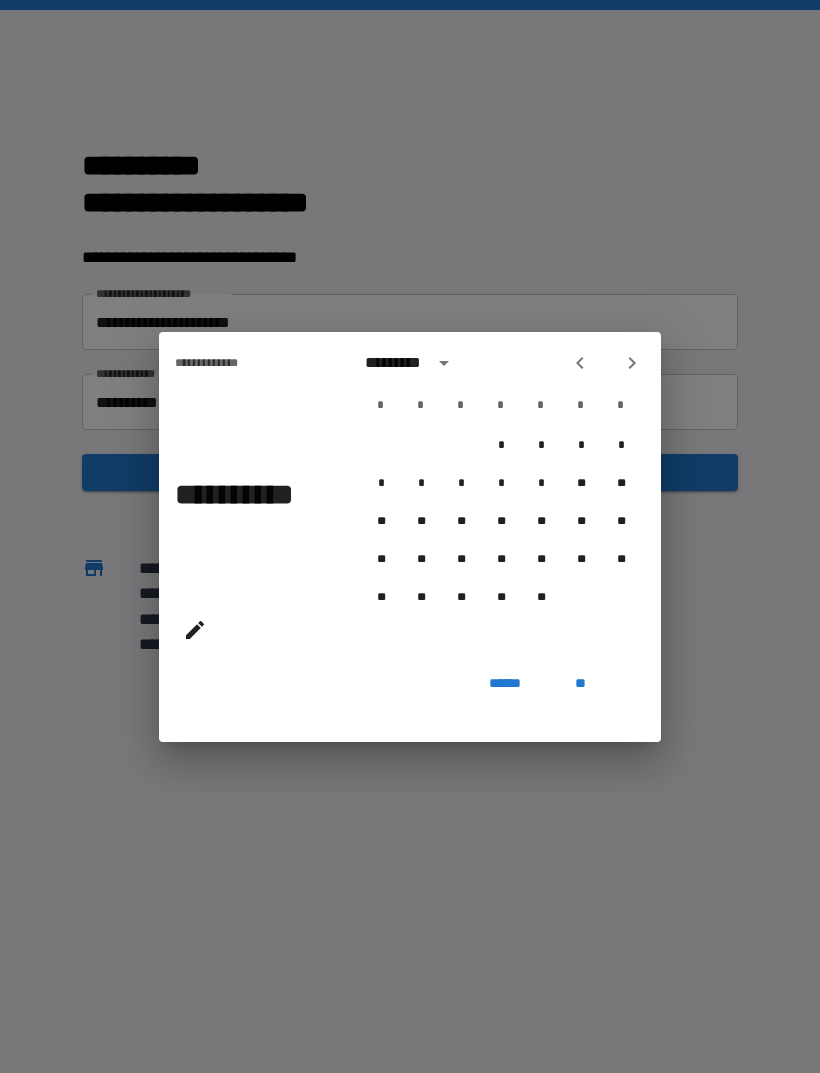 click 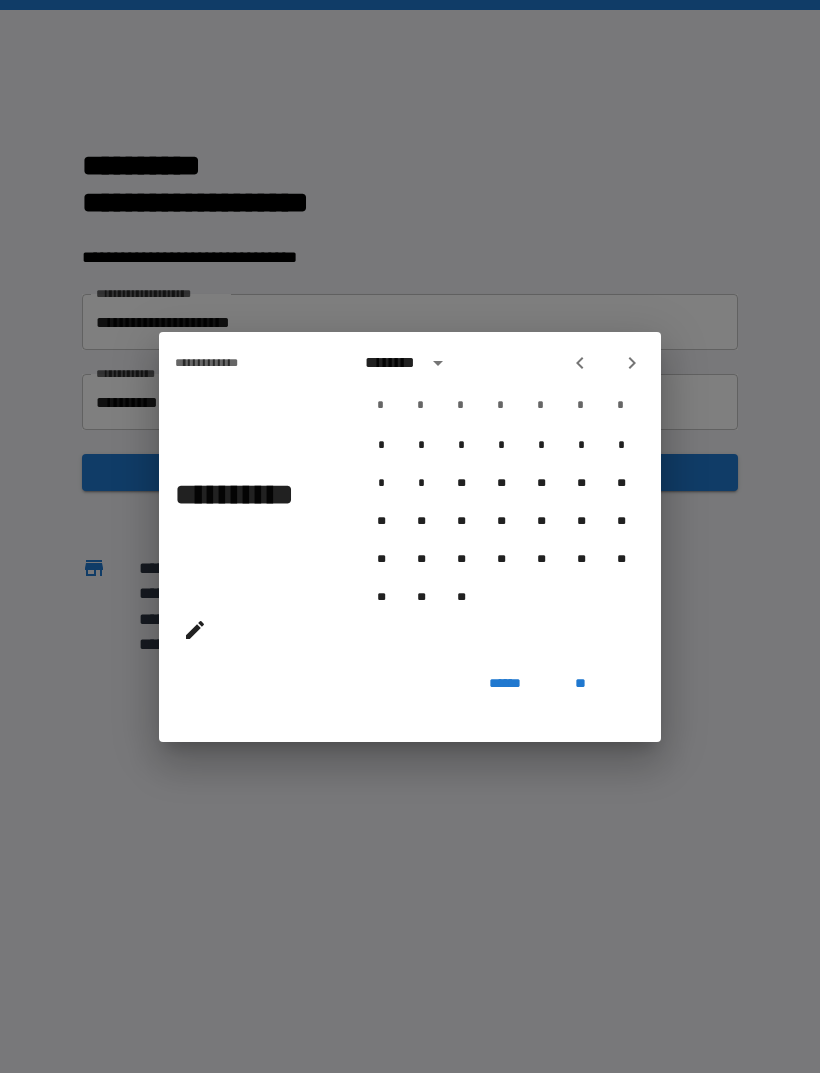 click 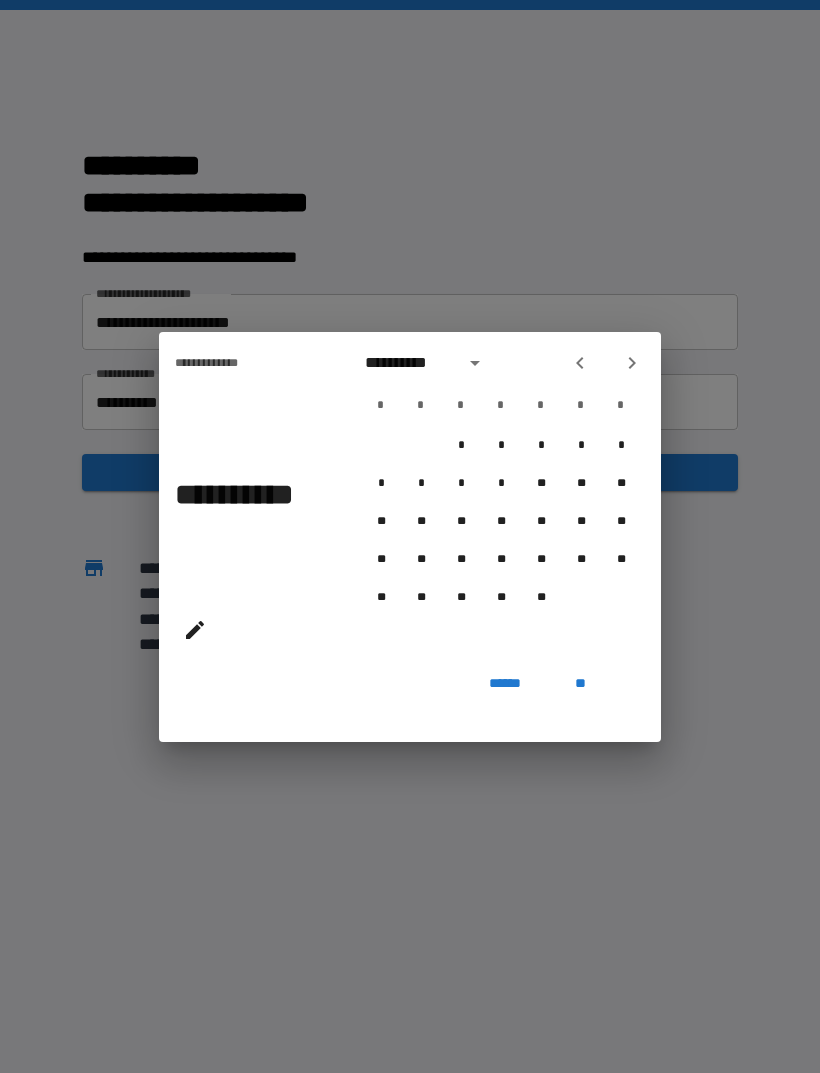 click 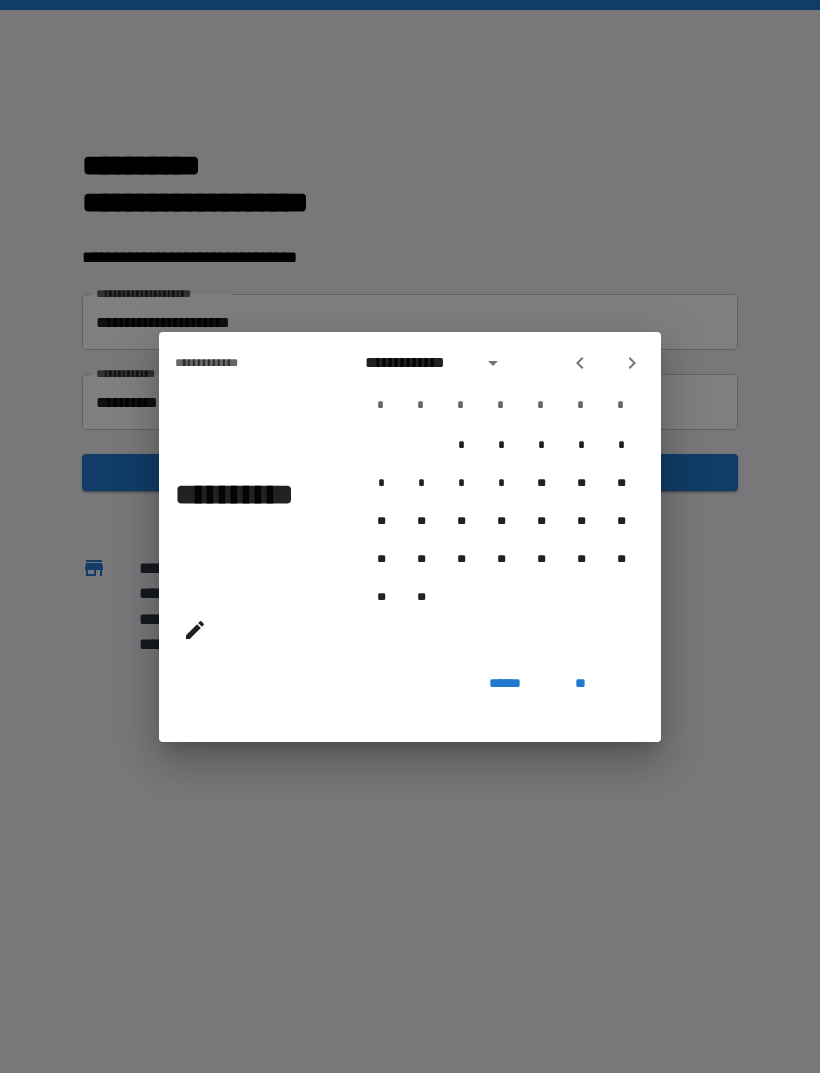 click 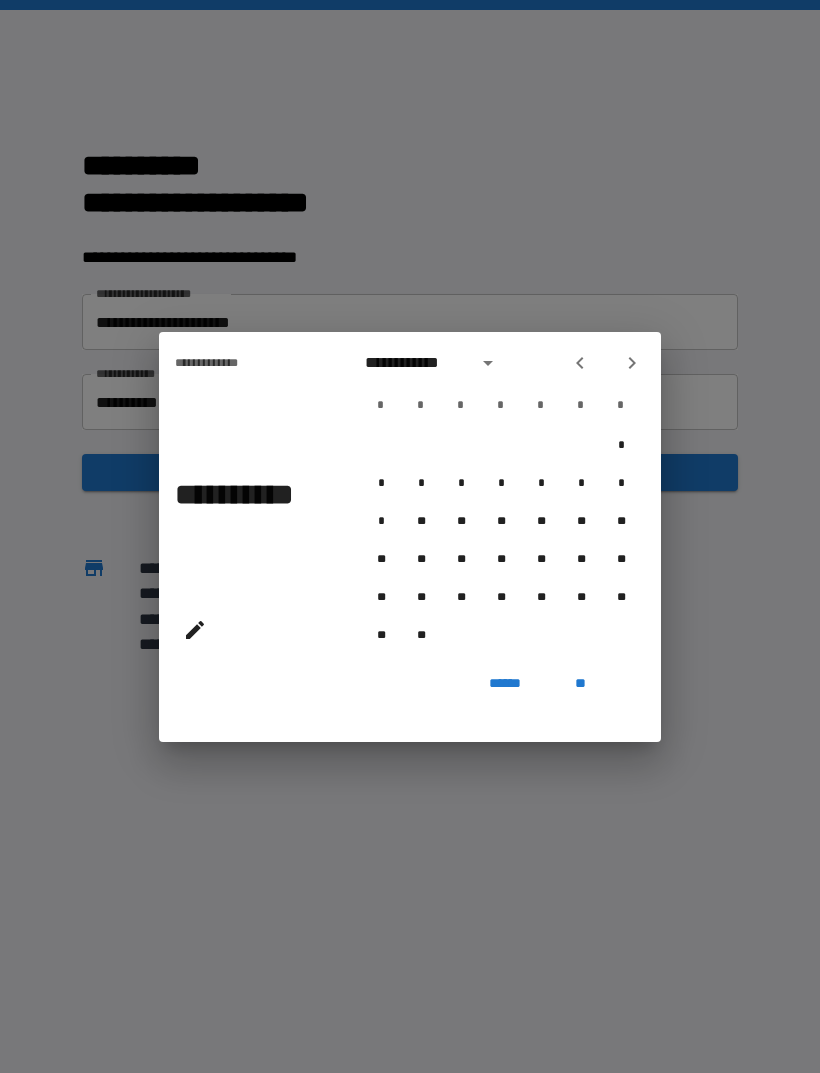 click 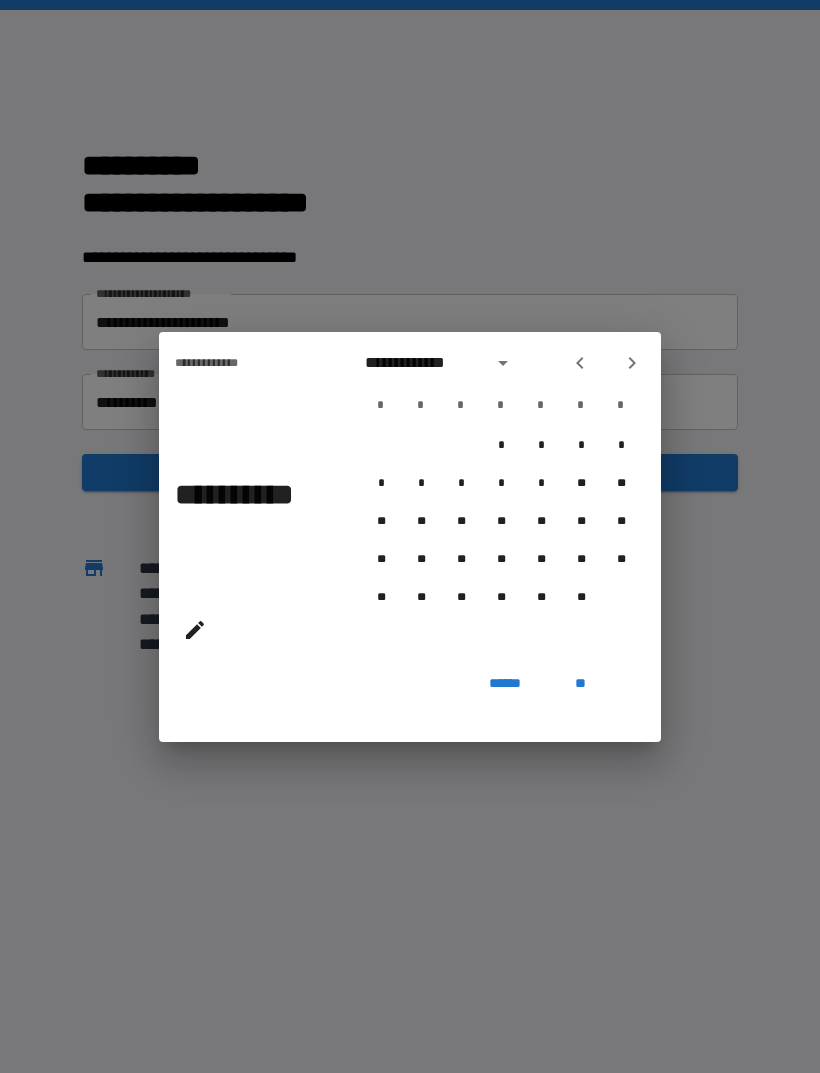 click 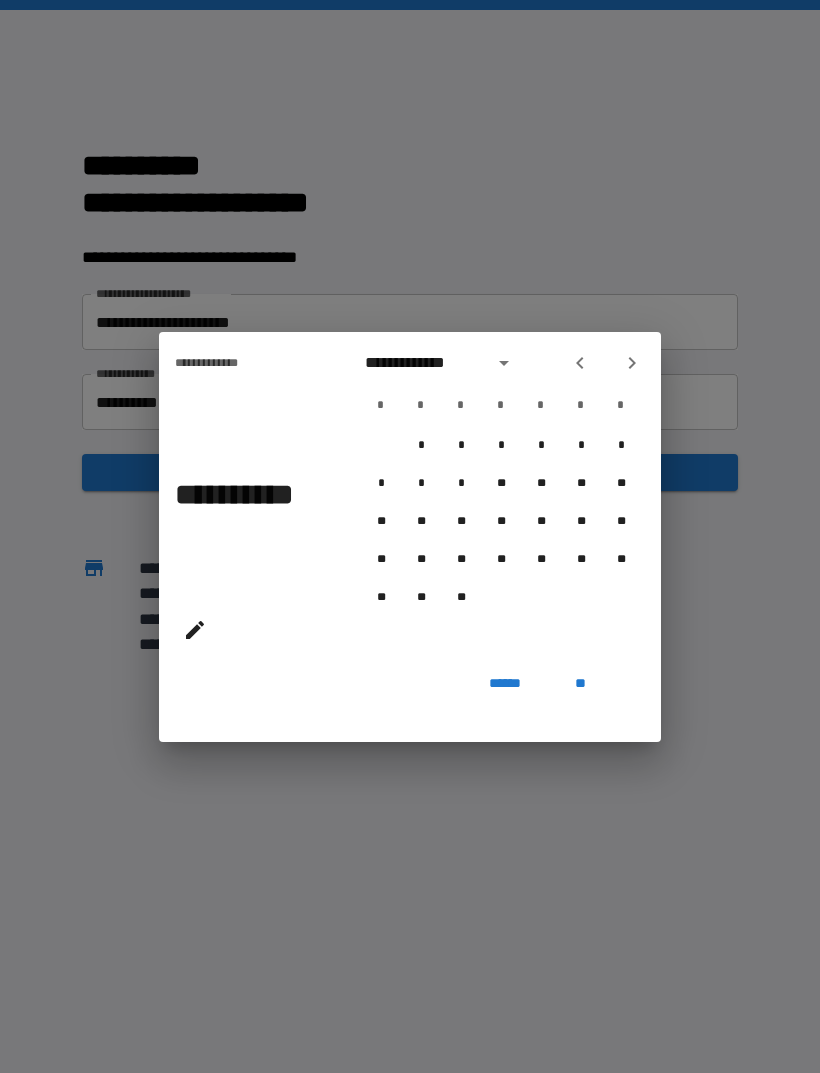 click 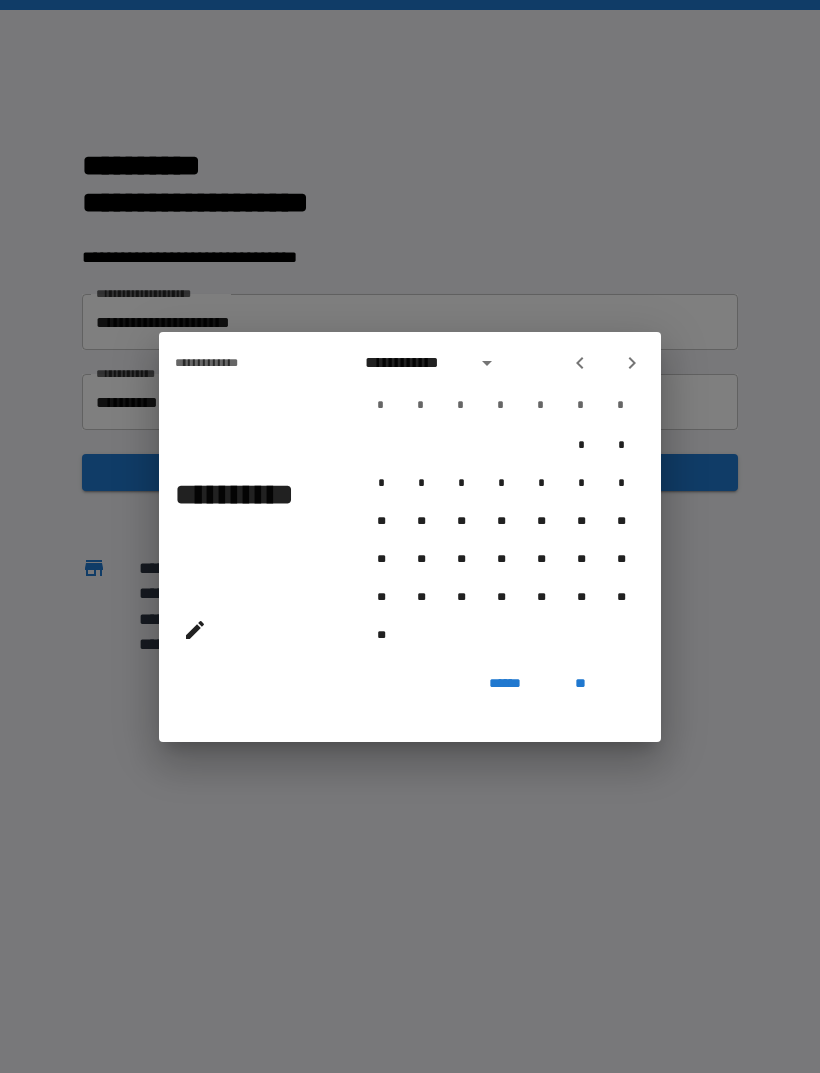 click 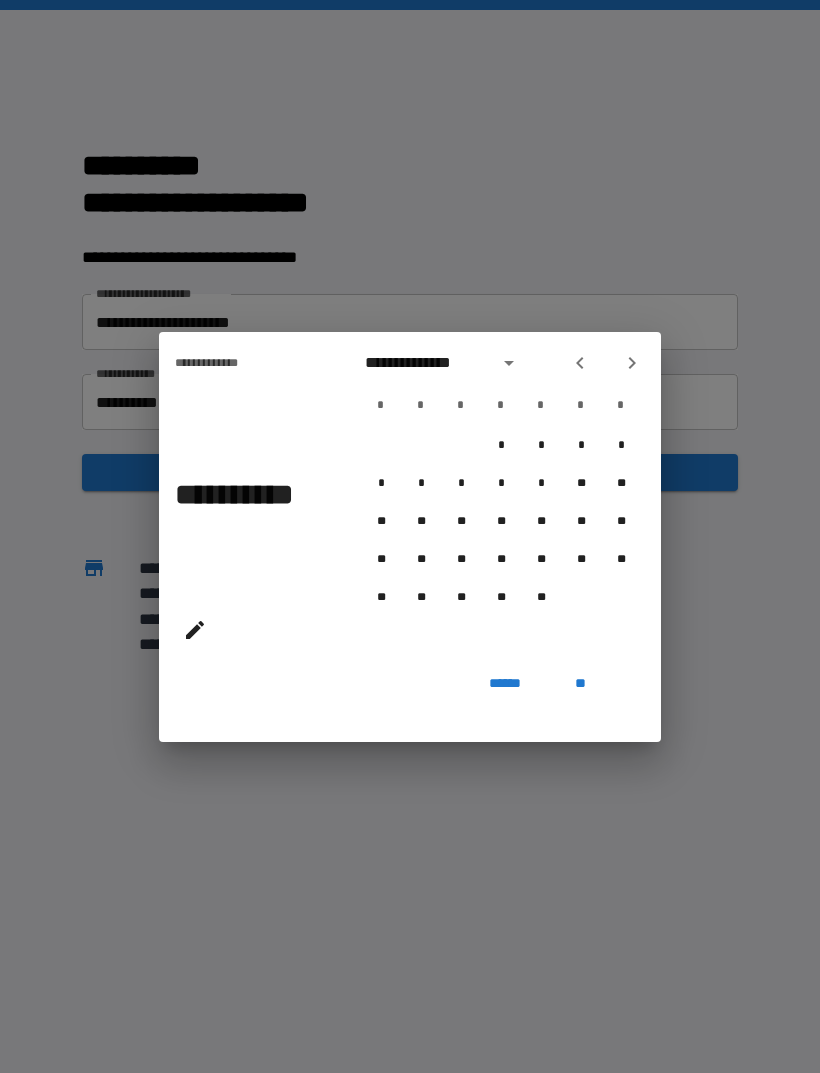 click 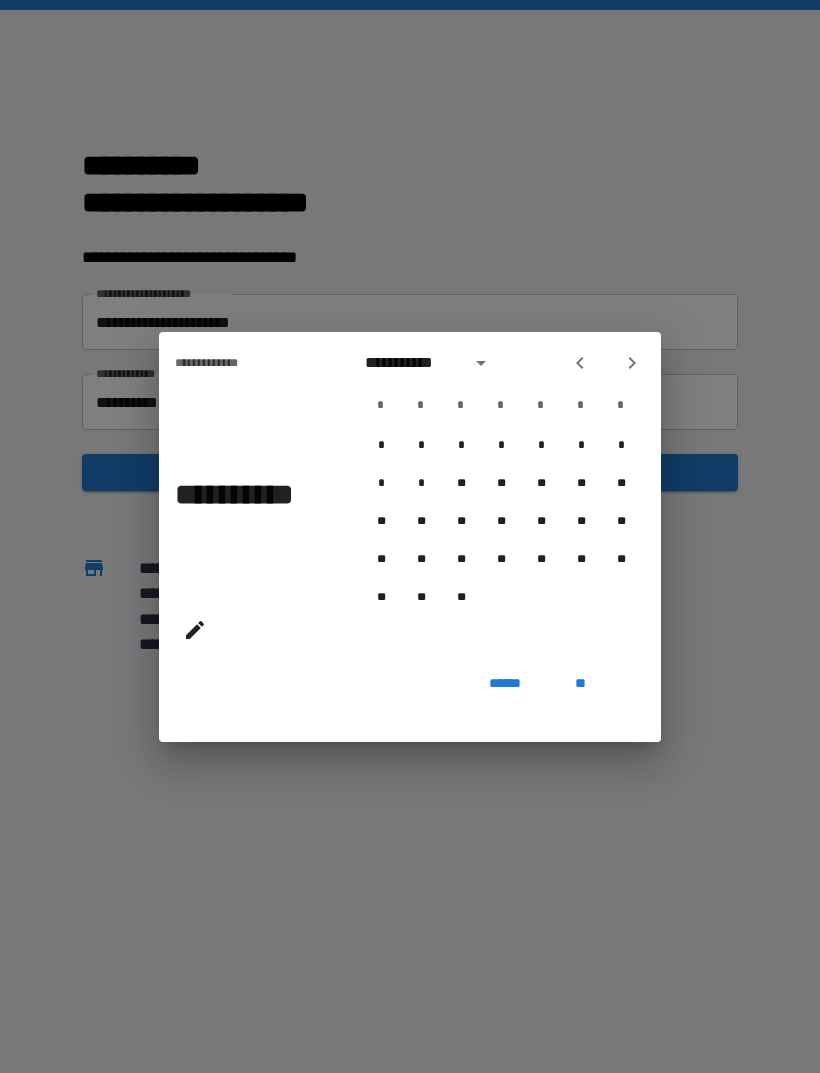 click 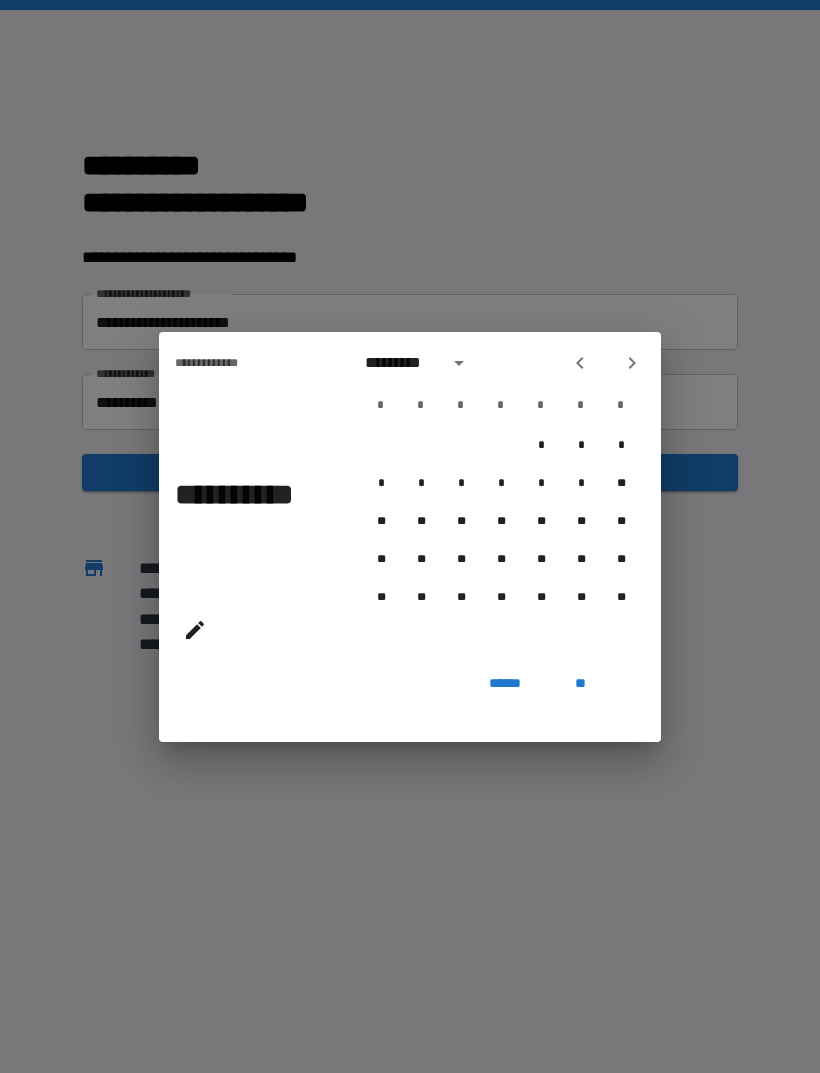 click 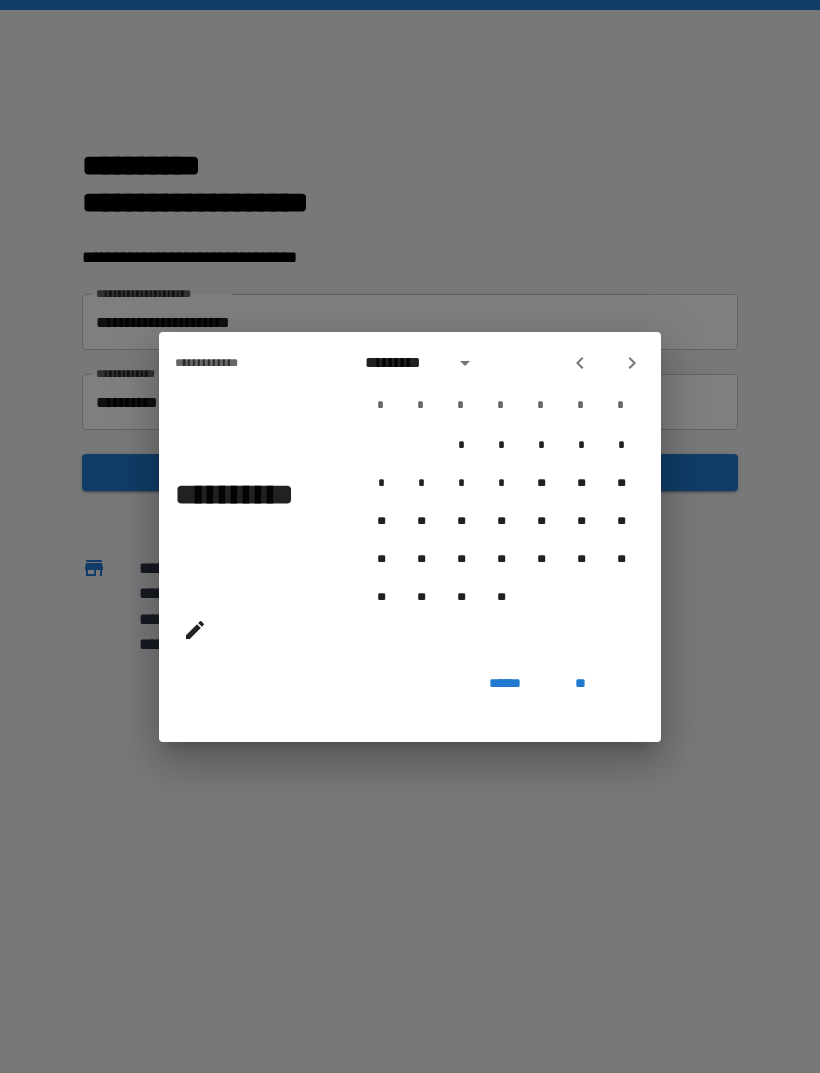 click at bounding box center [580, 363] 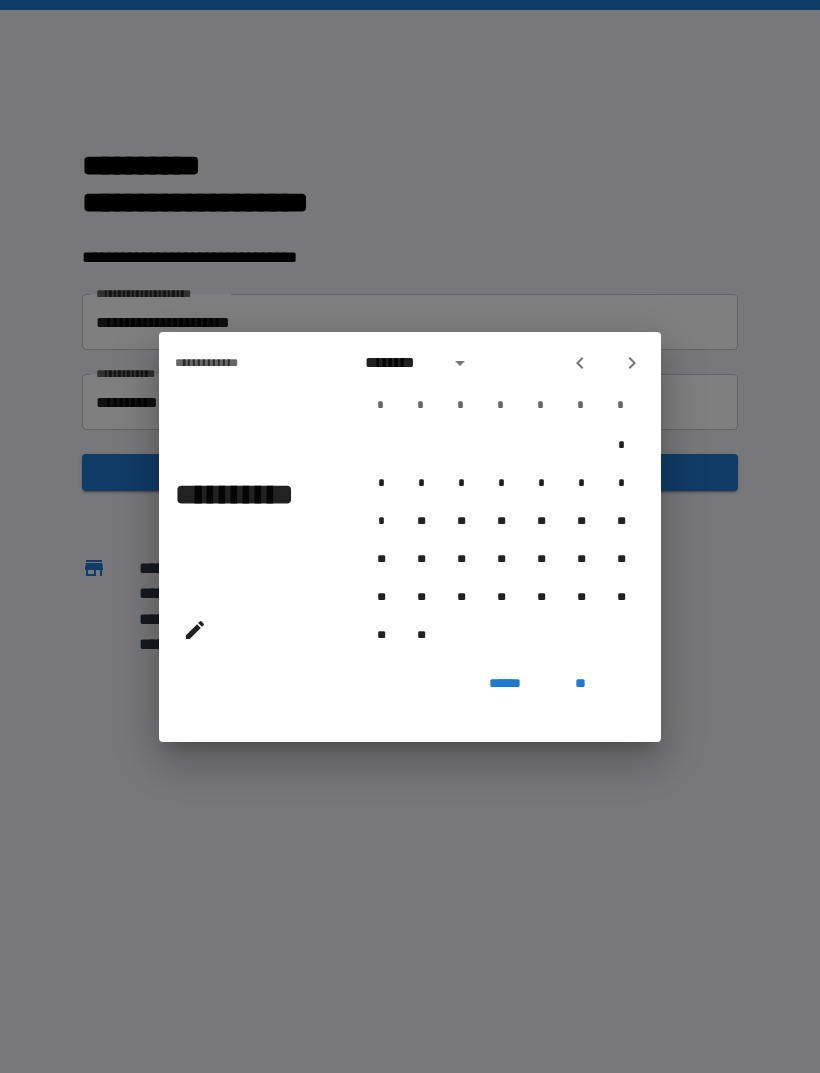 click at bounding box center [580, 363] 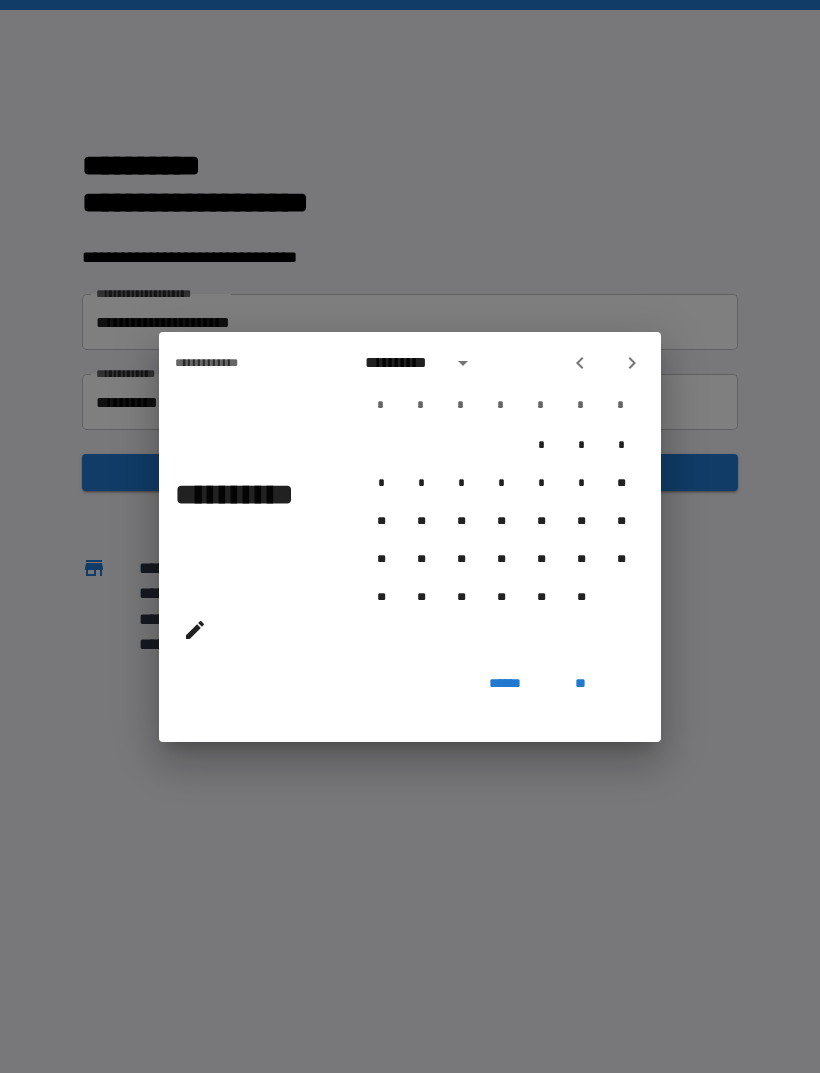 click at bounding box center [580, 363] 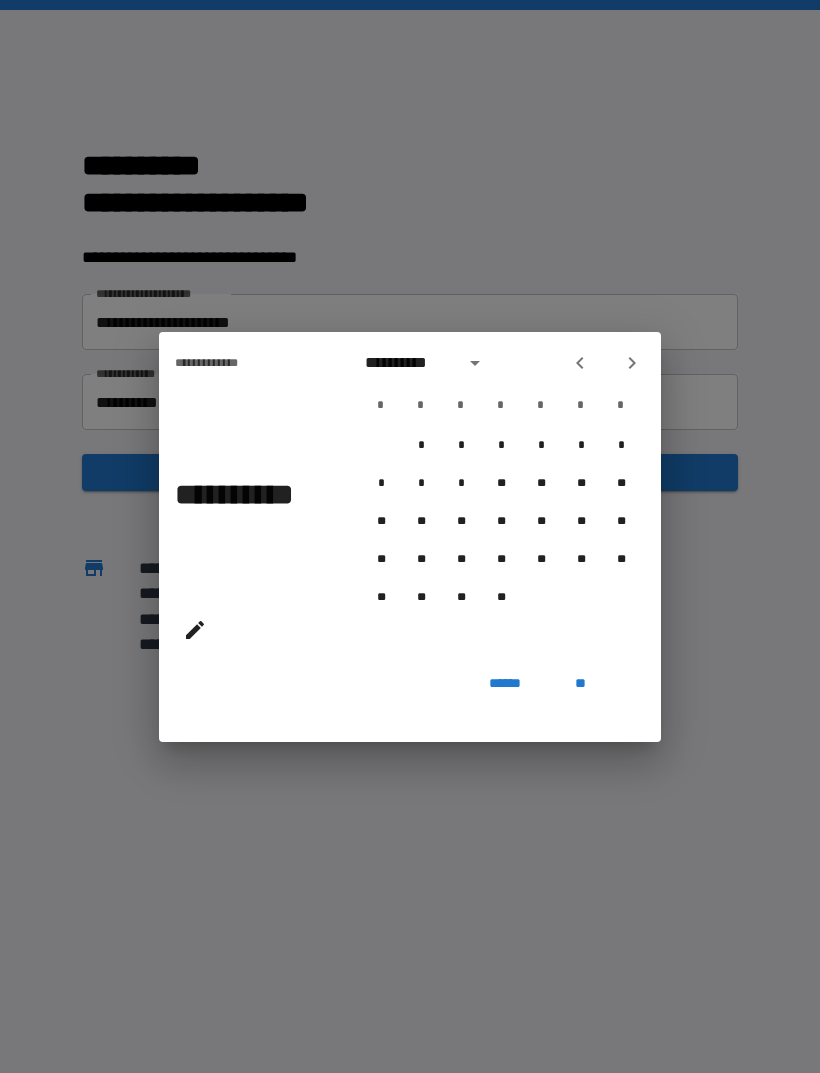 click on "**********" at bounding box center [501, 363] 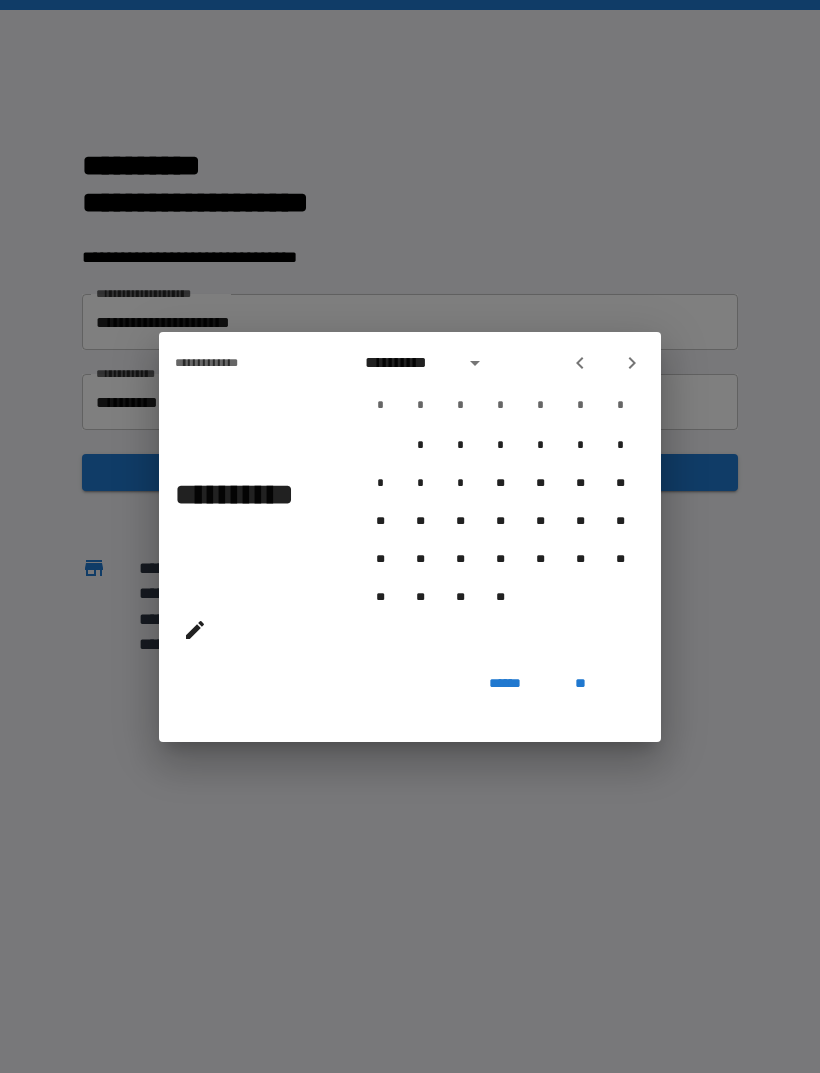 click 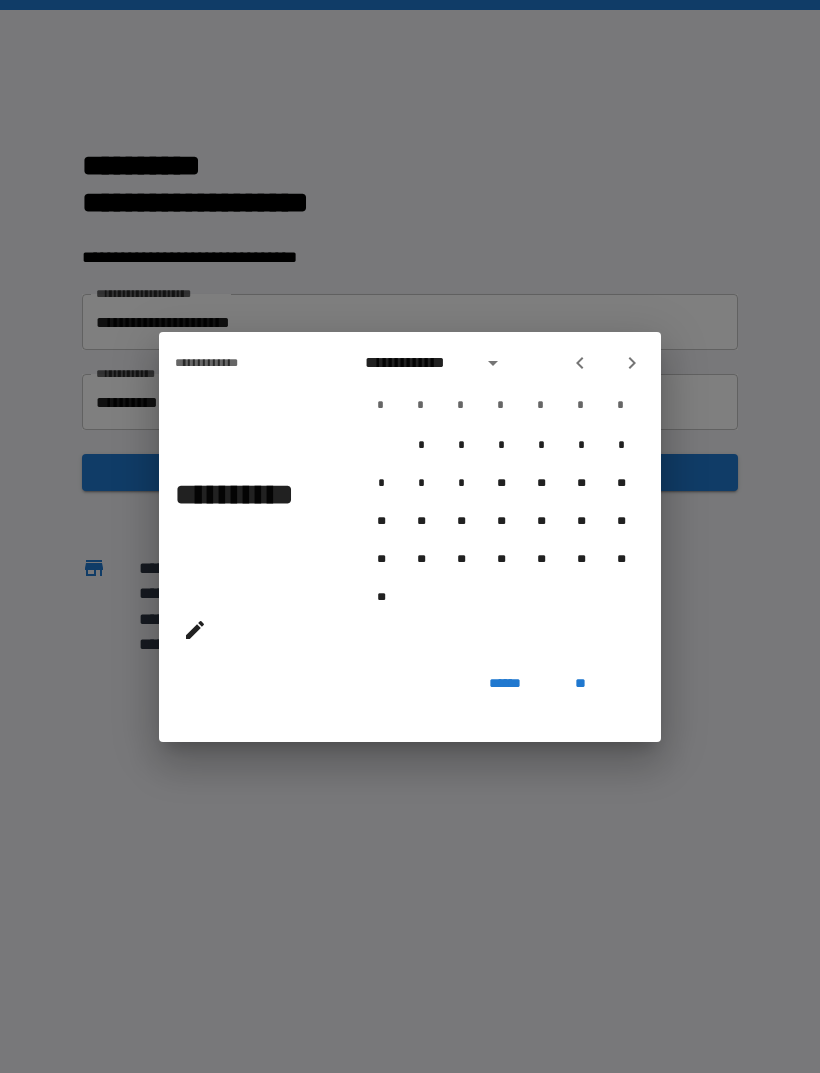 click 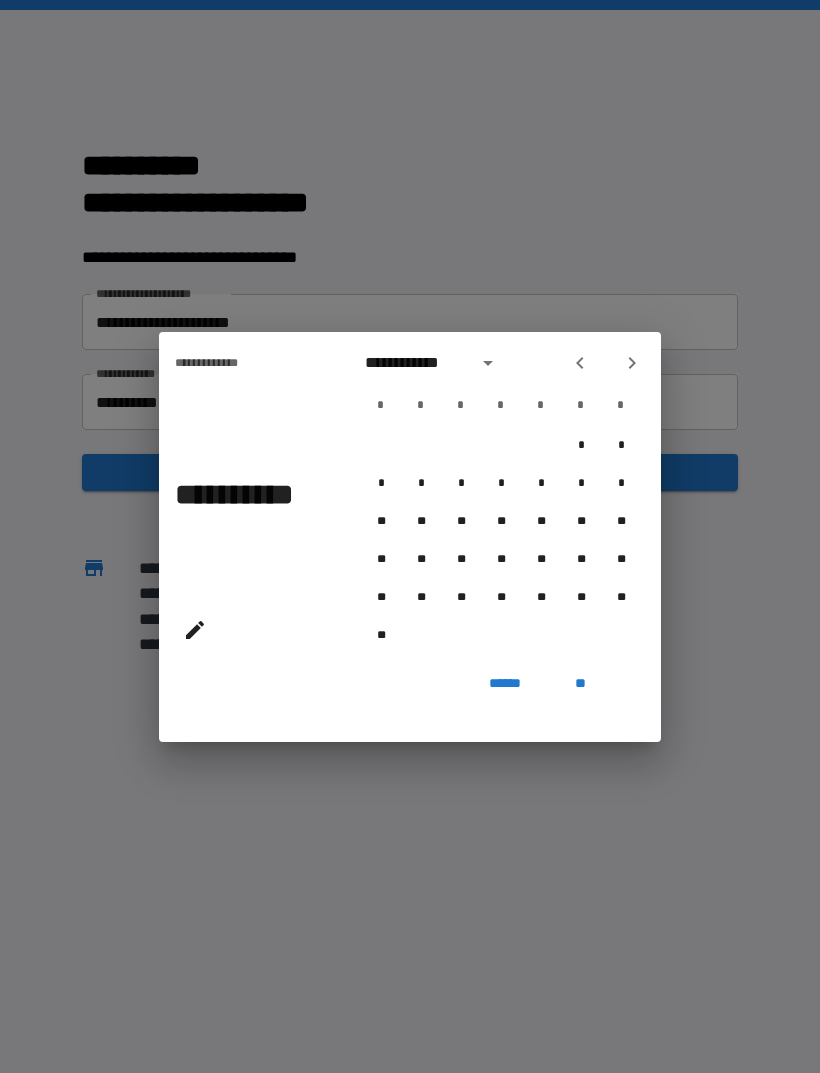click 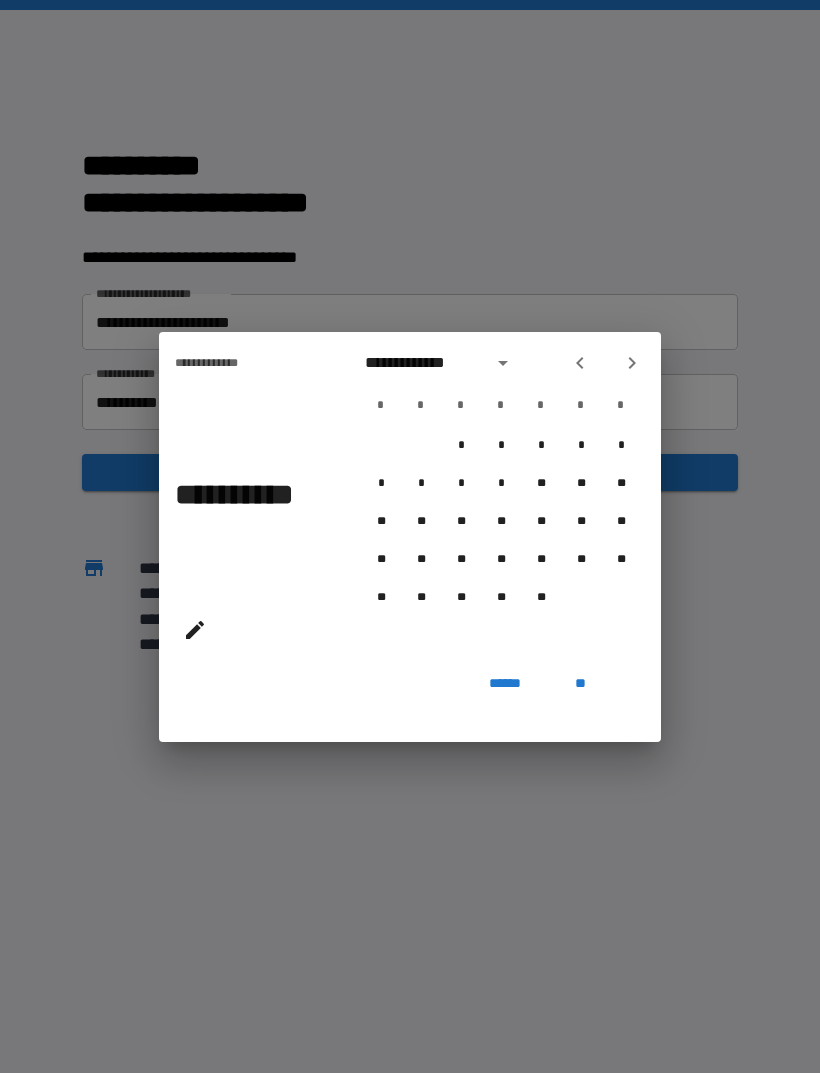 click 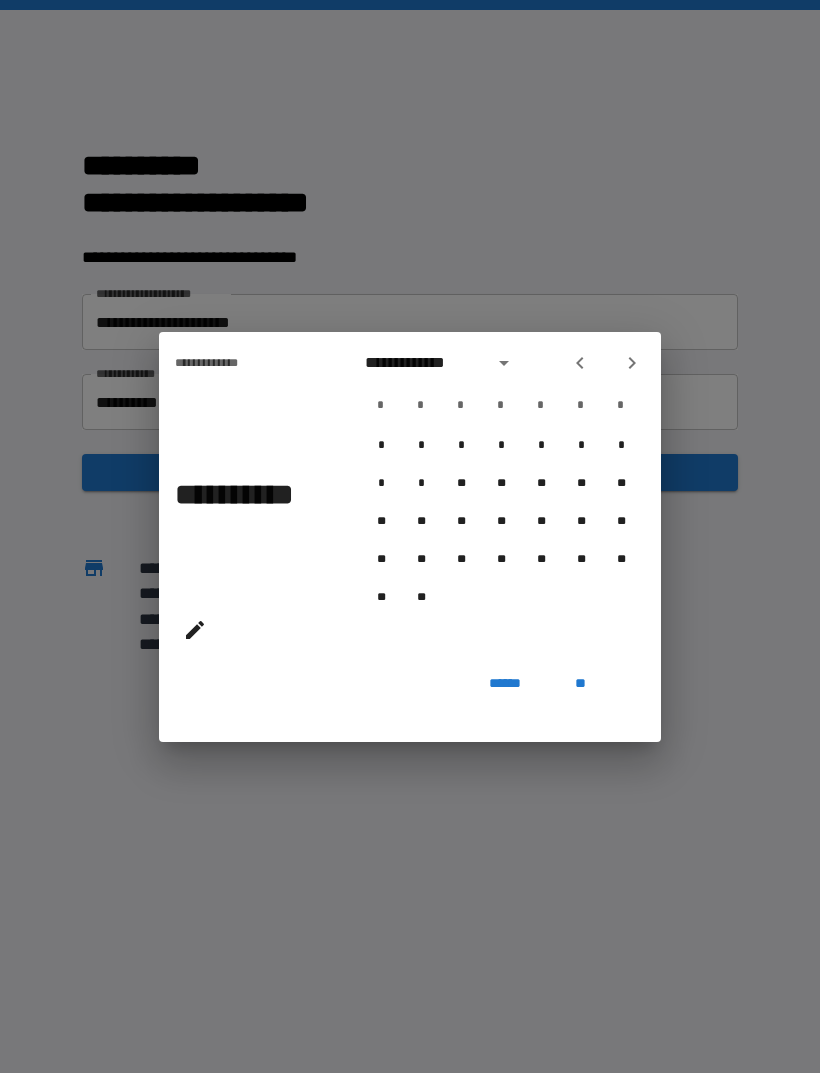click 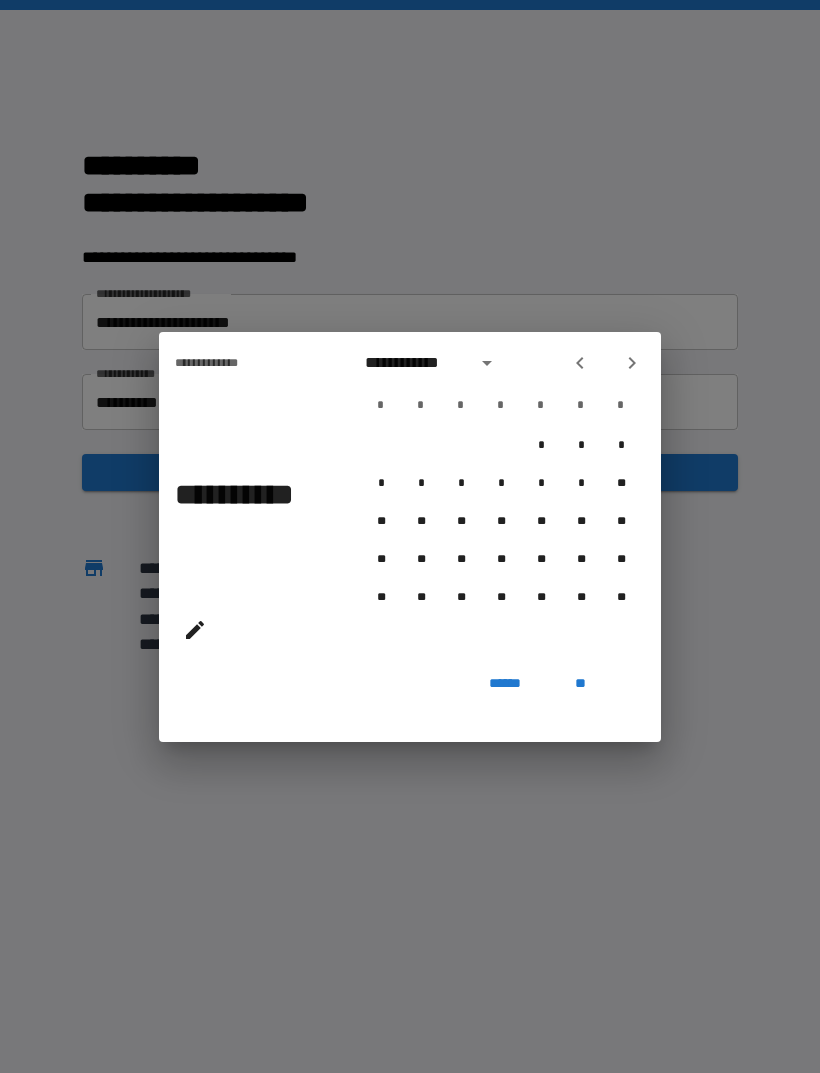 click 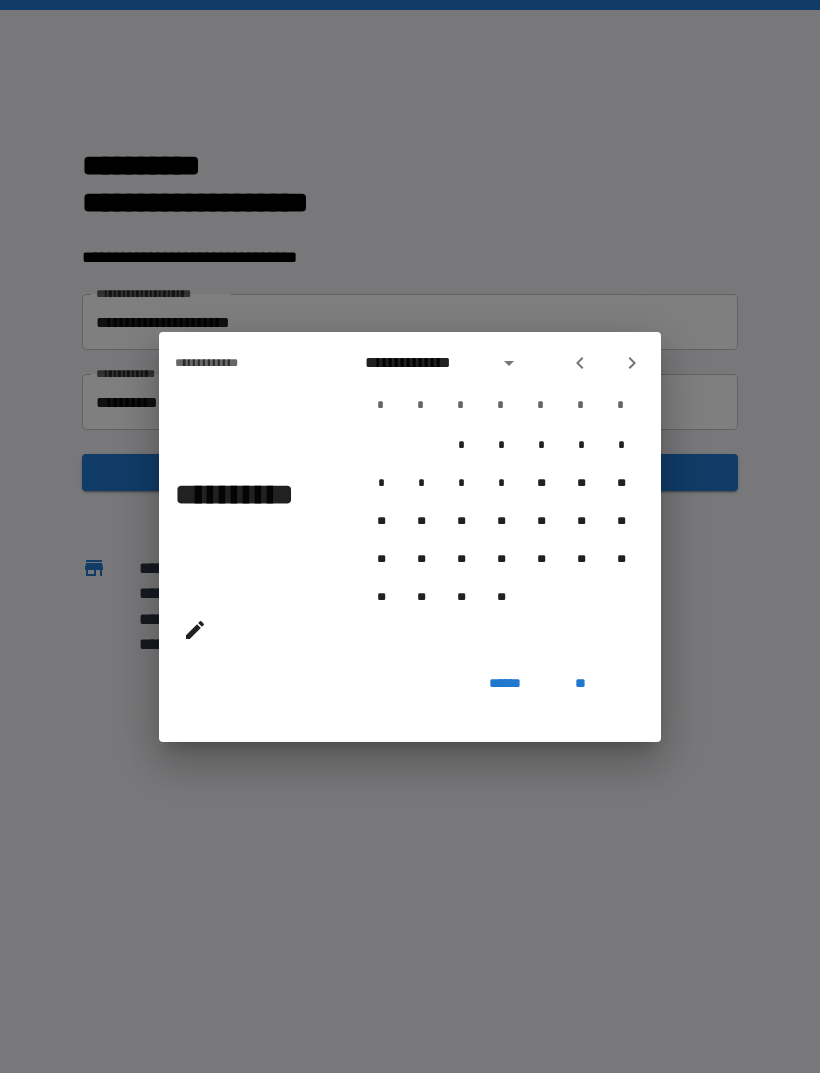 click 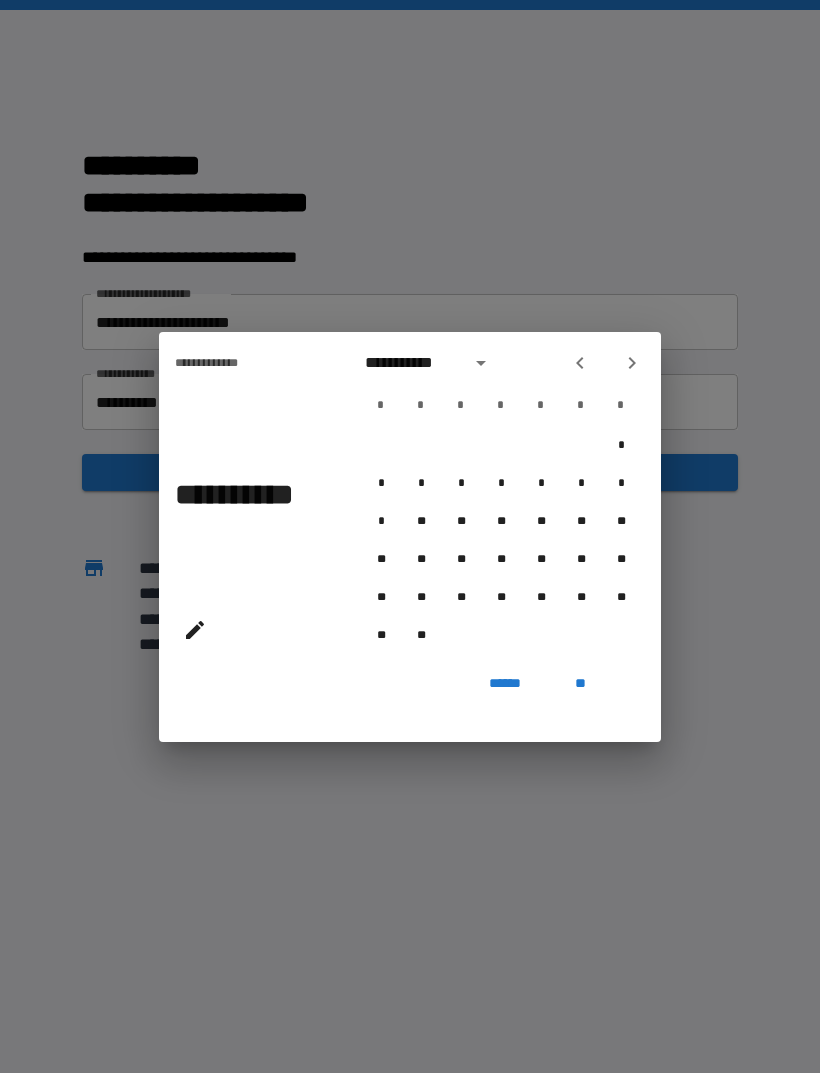 click 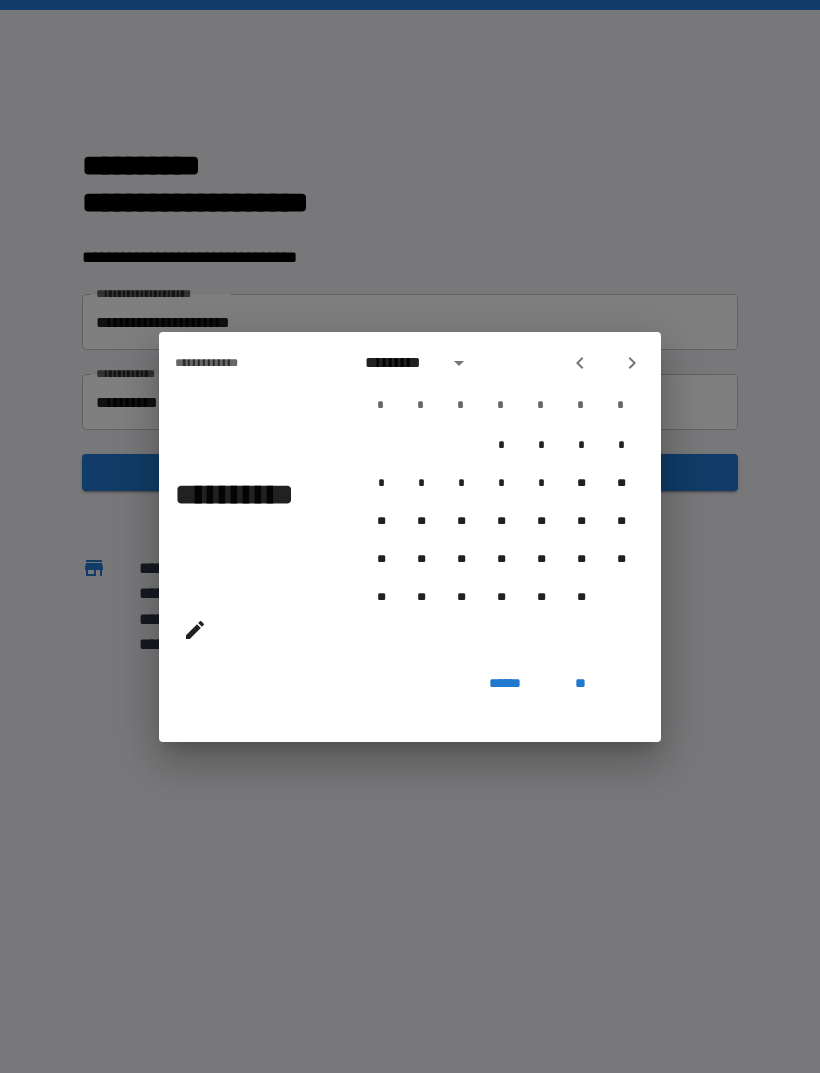 click 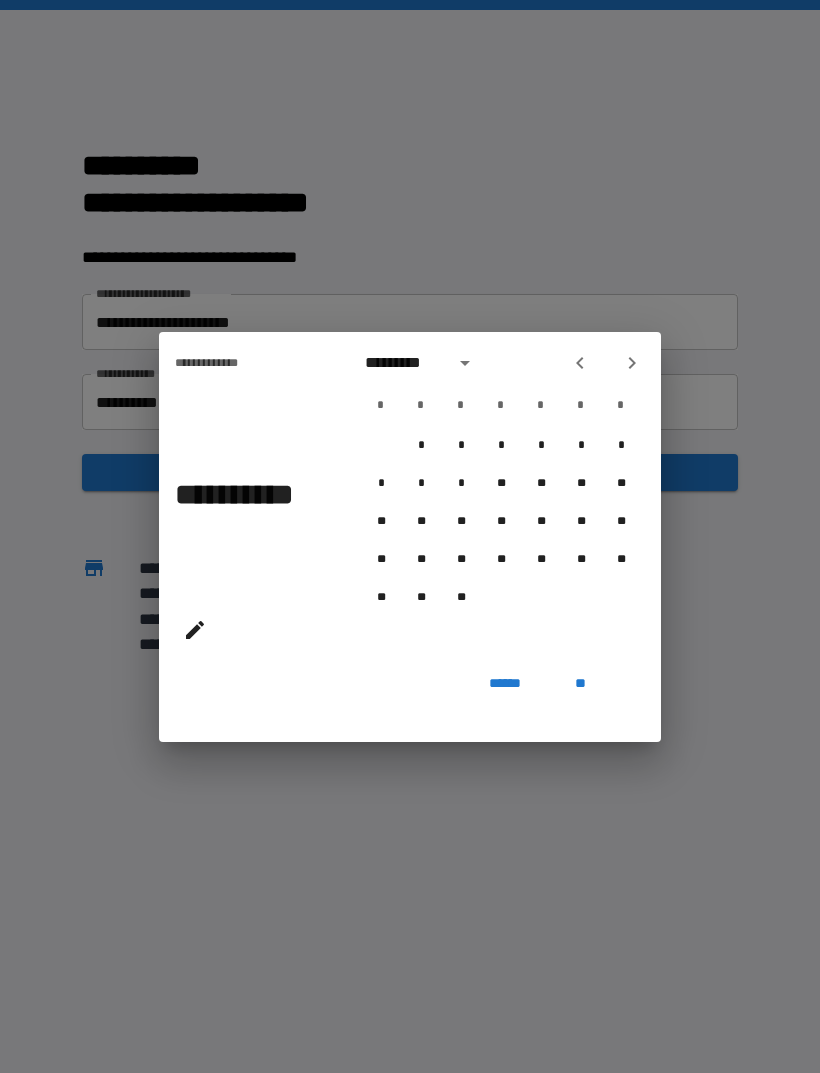 click 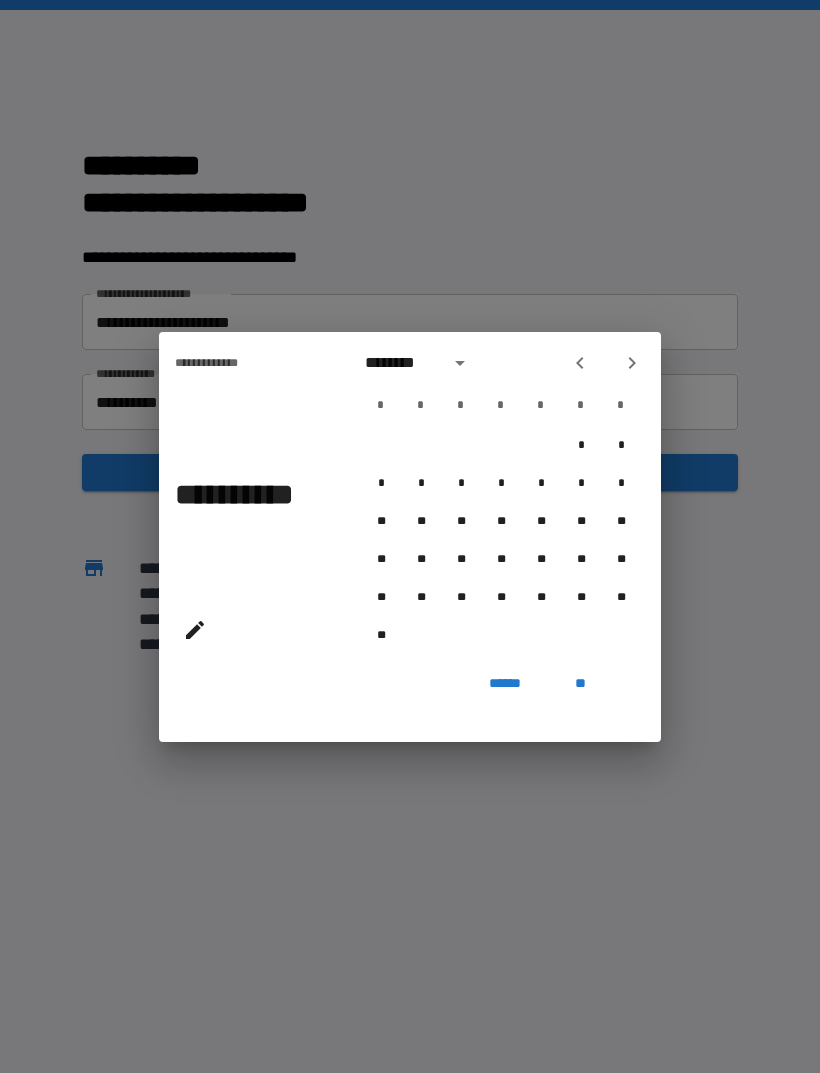 click 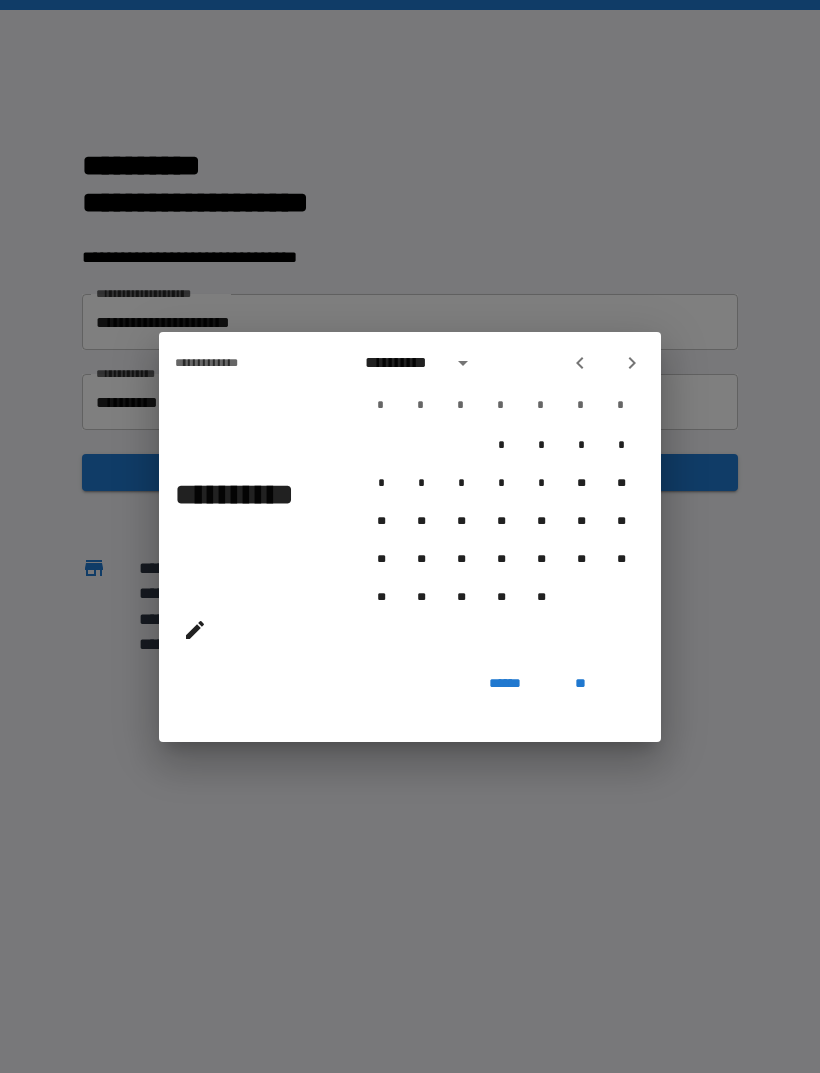 click 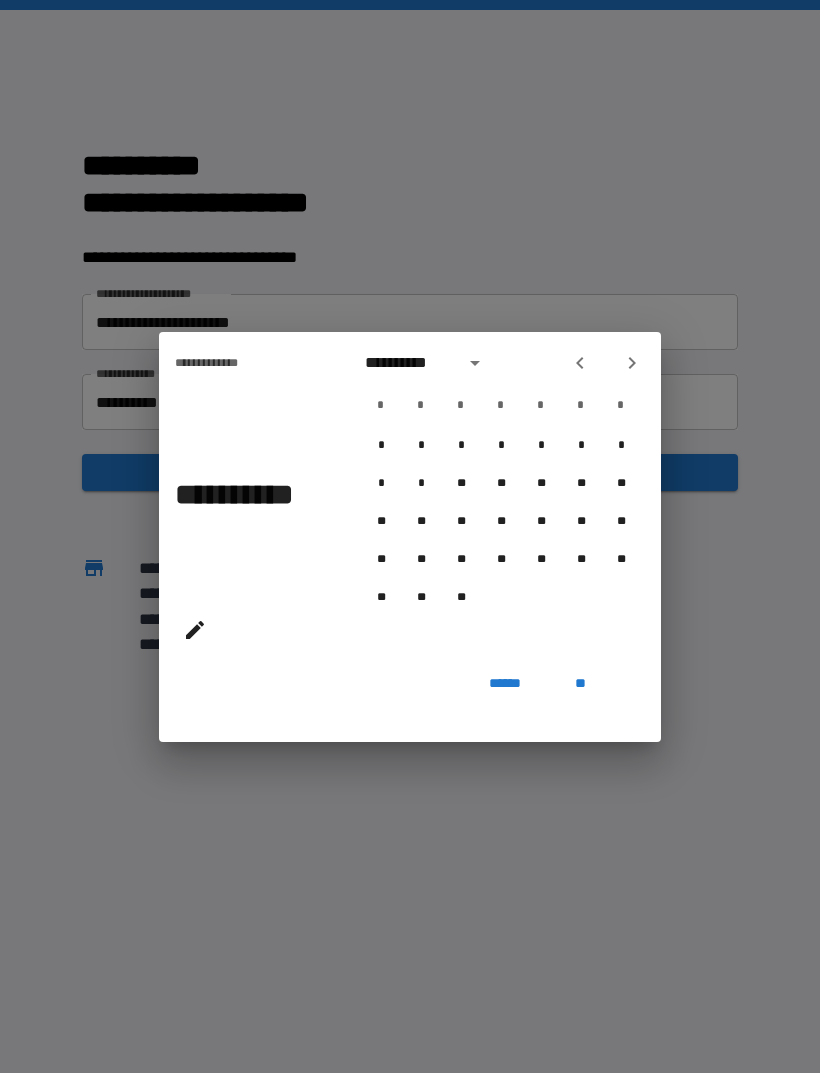 click 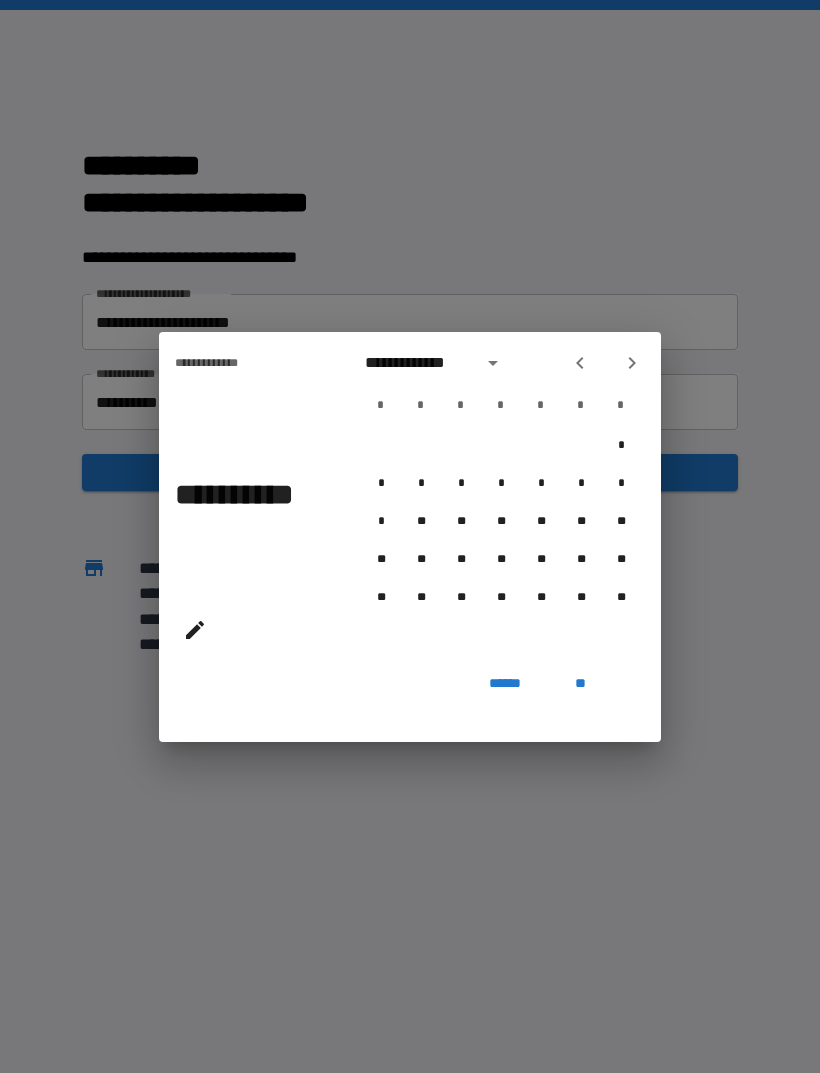click 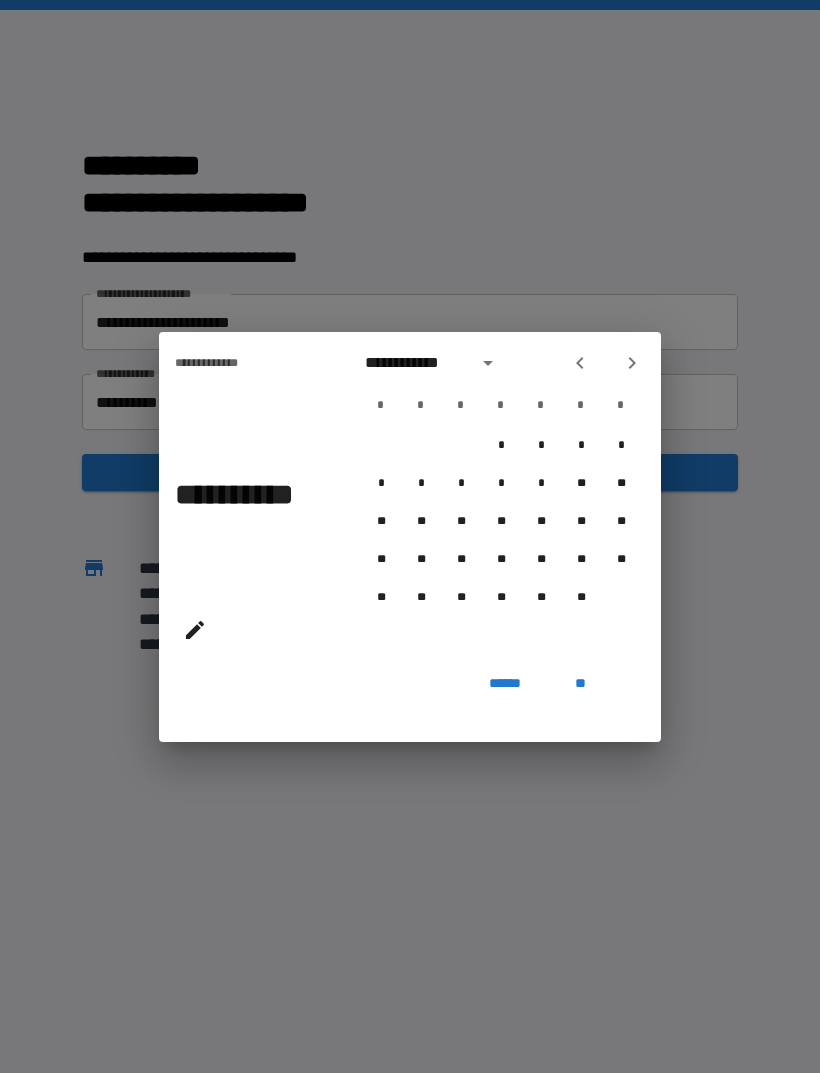 click 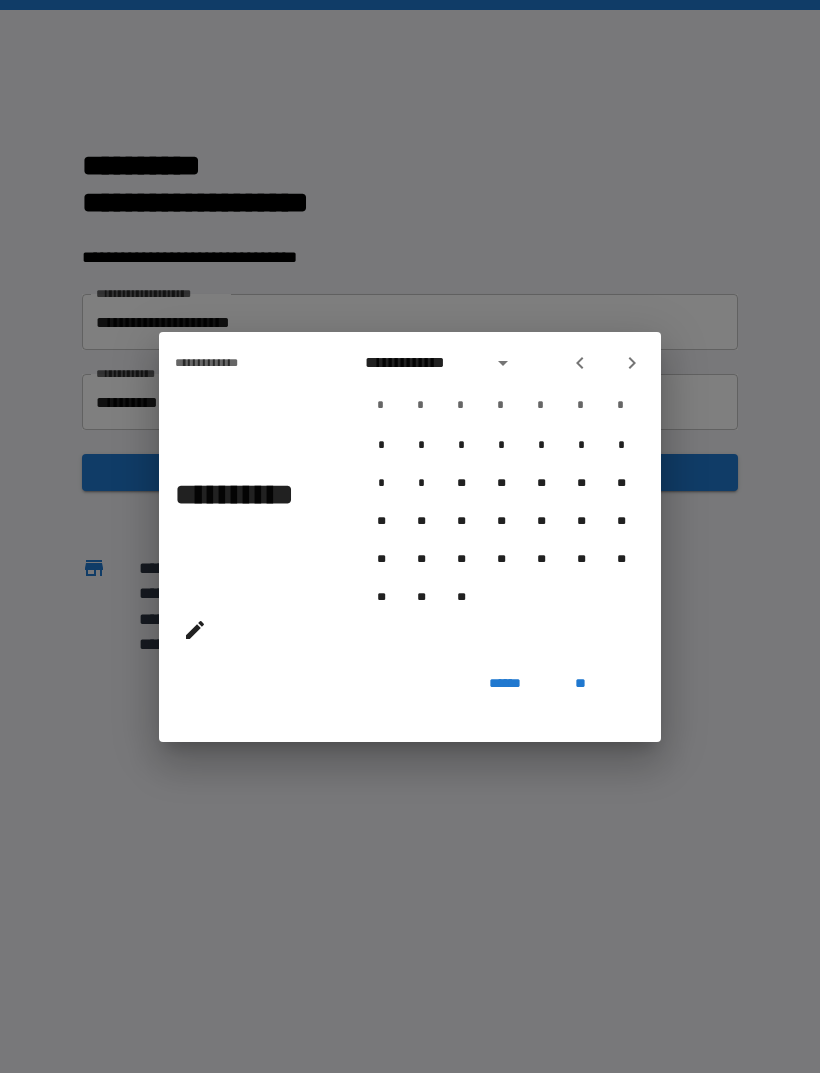 click 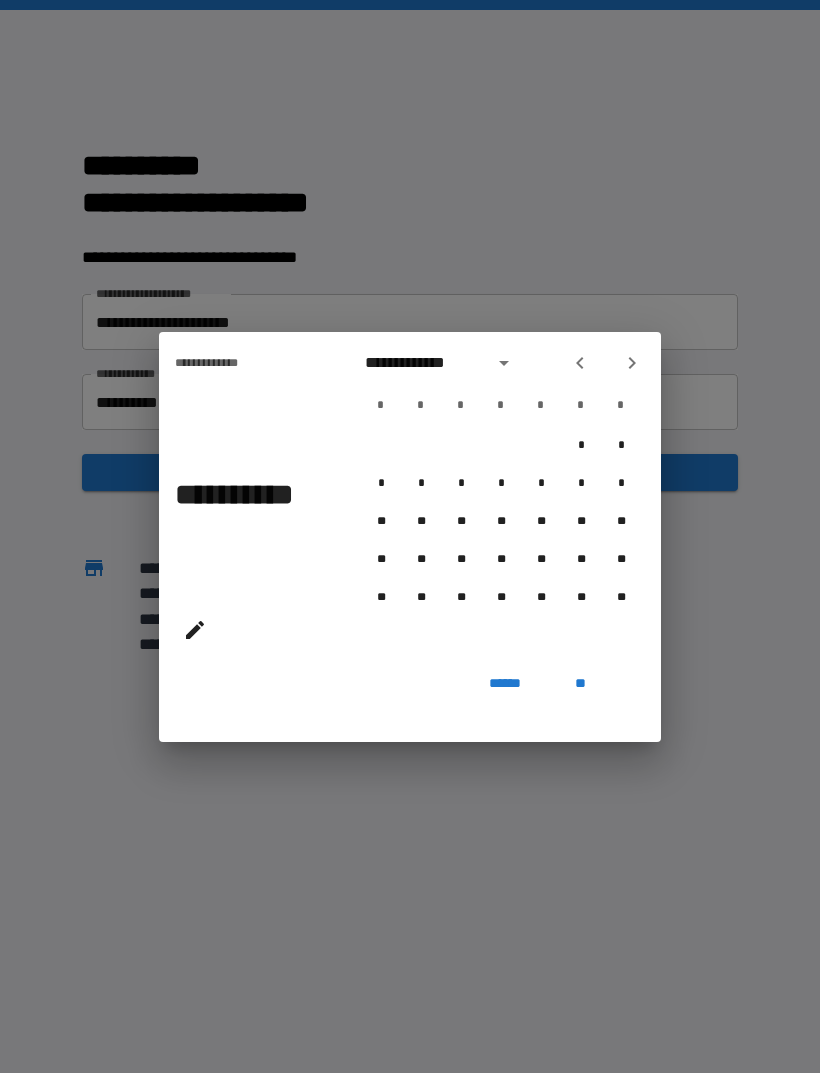 click 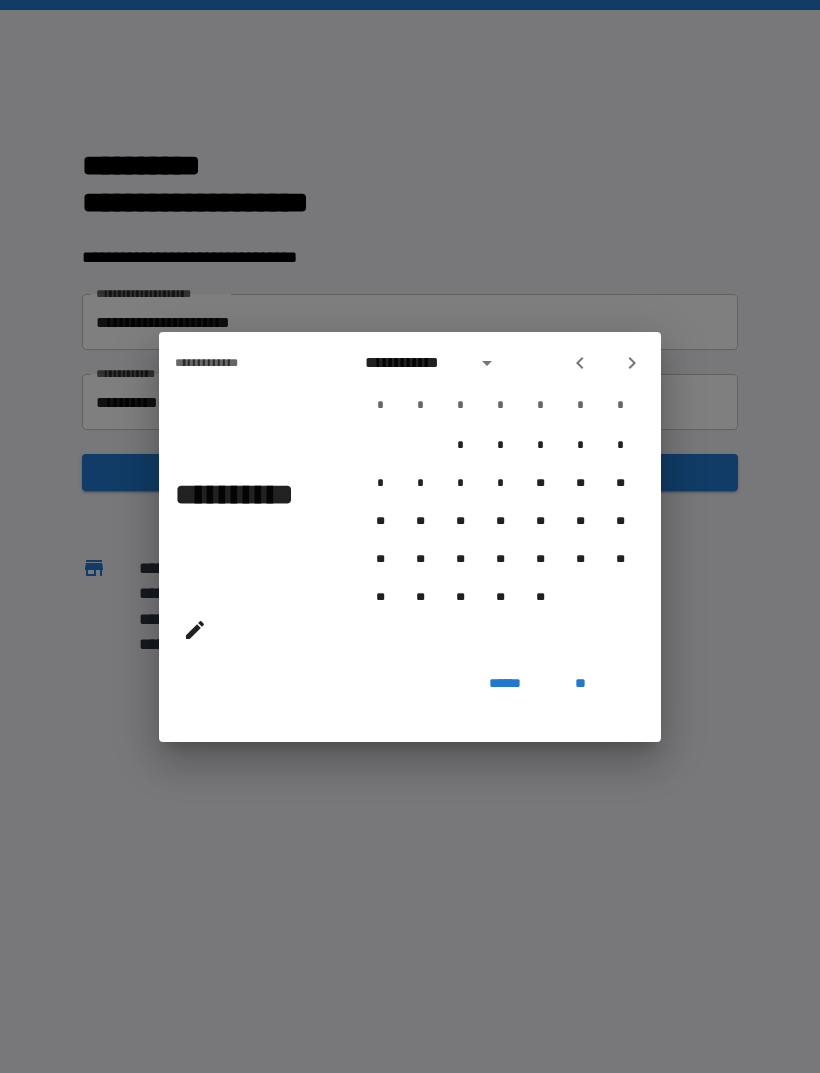 click 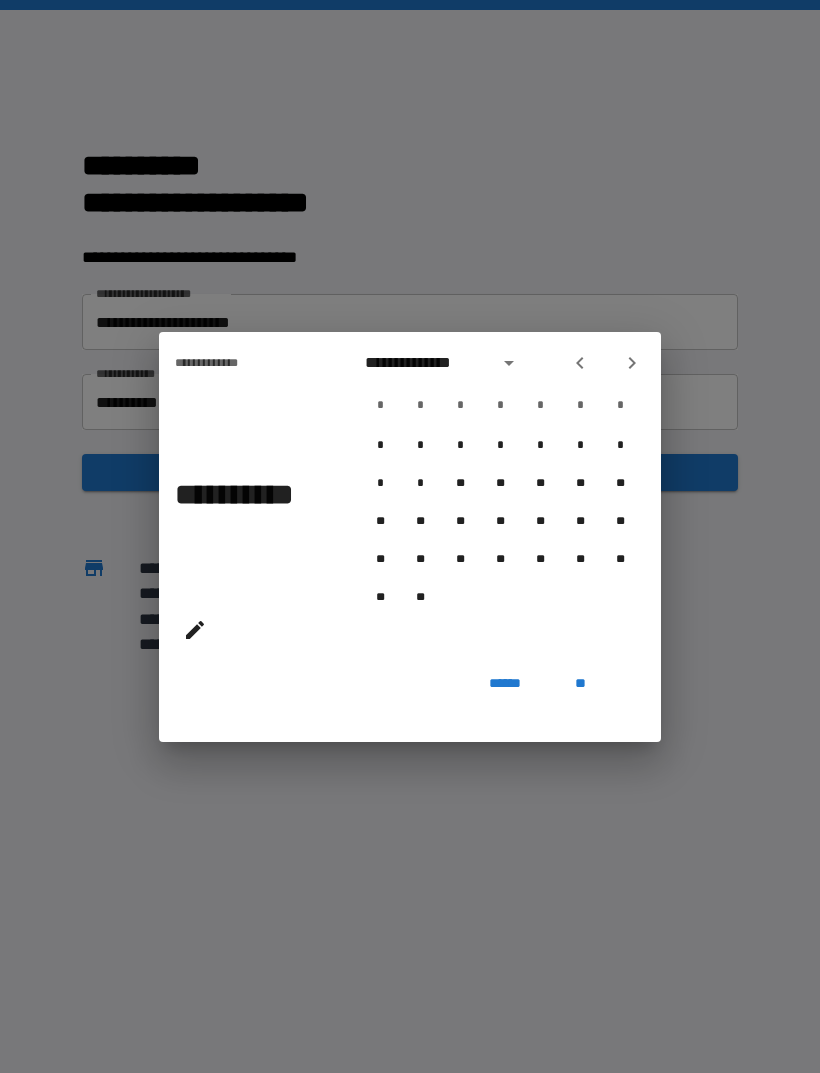 click on "******" at bounding box center (505, 684) 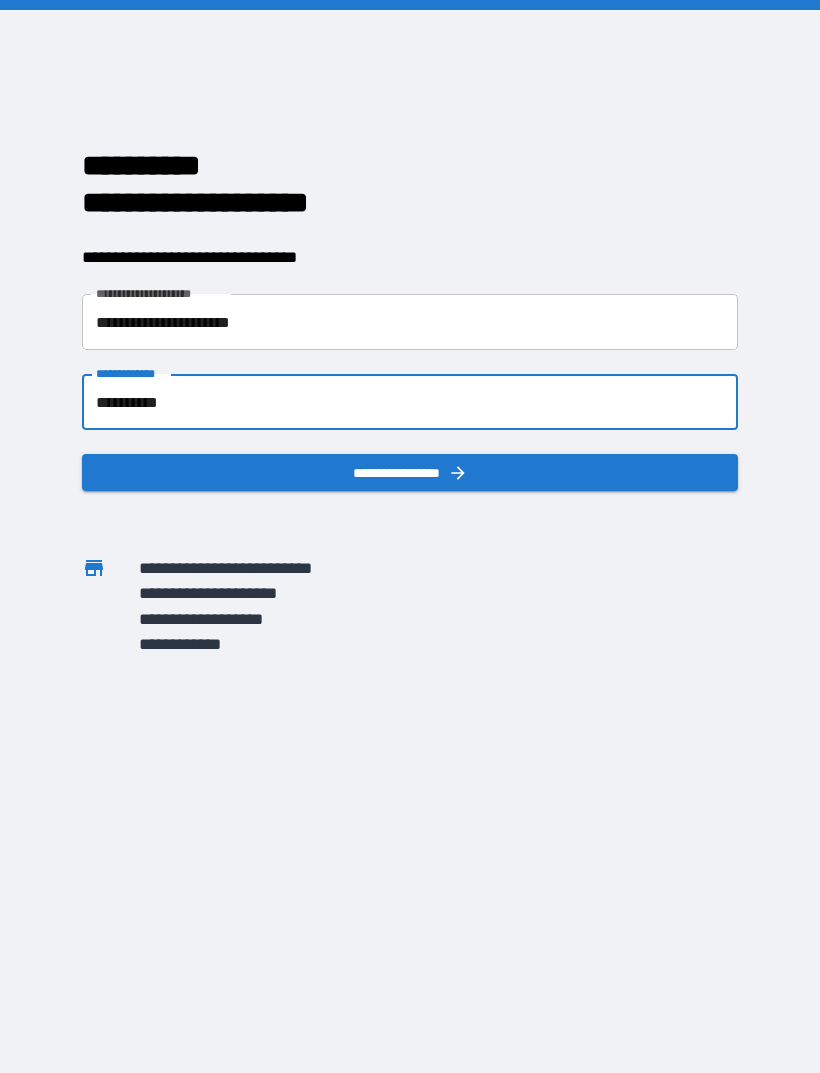 click on "[FIRST] [LAST] [LAST] [ADDRESS]" at bounding box center [410, 536] 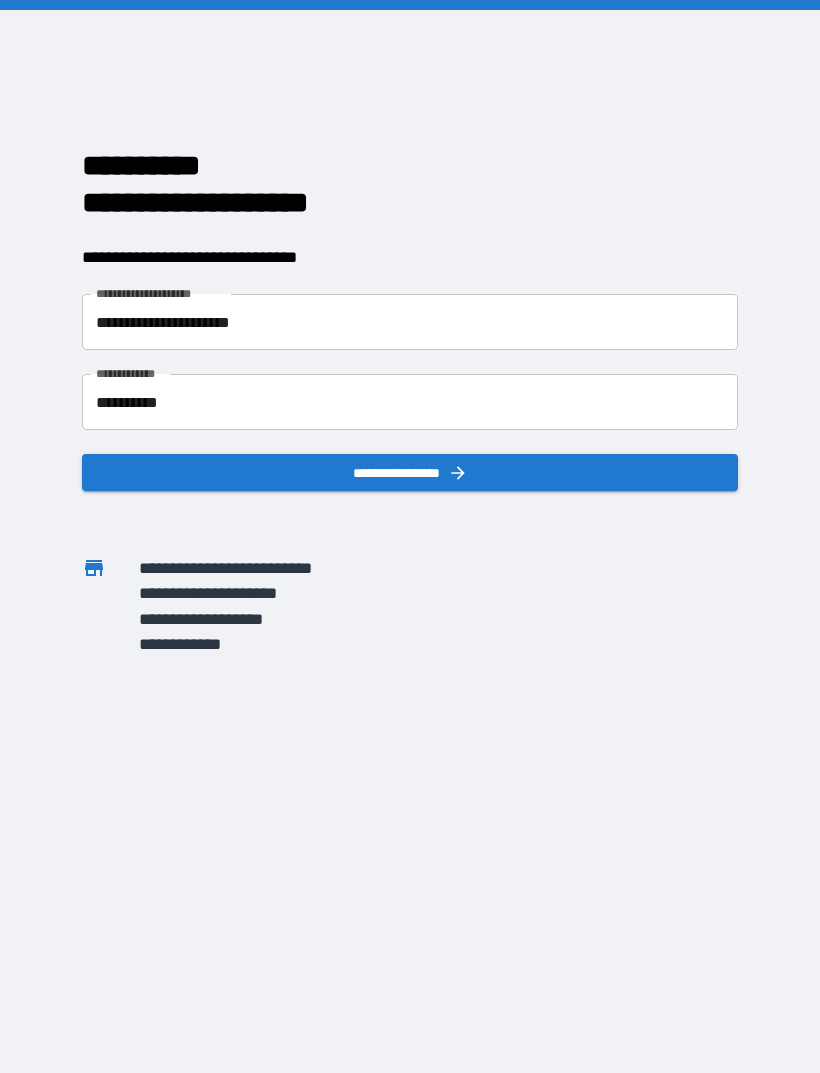 click on "**********" at bounding box center (410, 402) 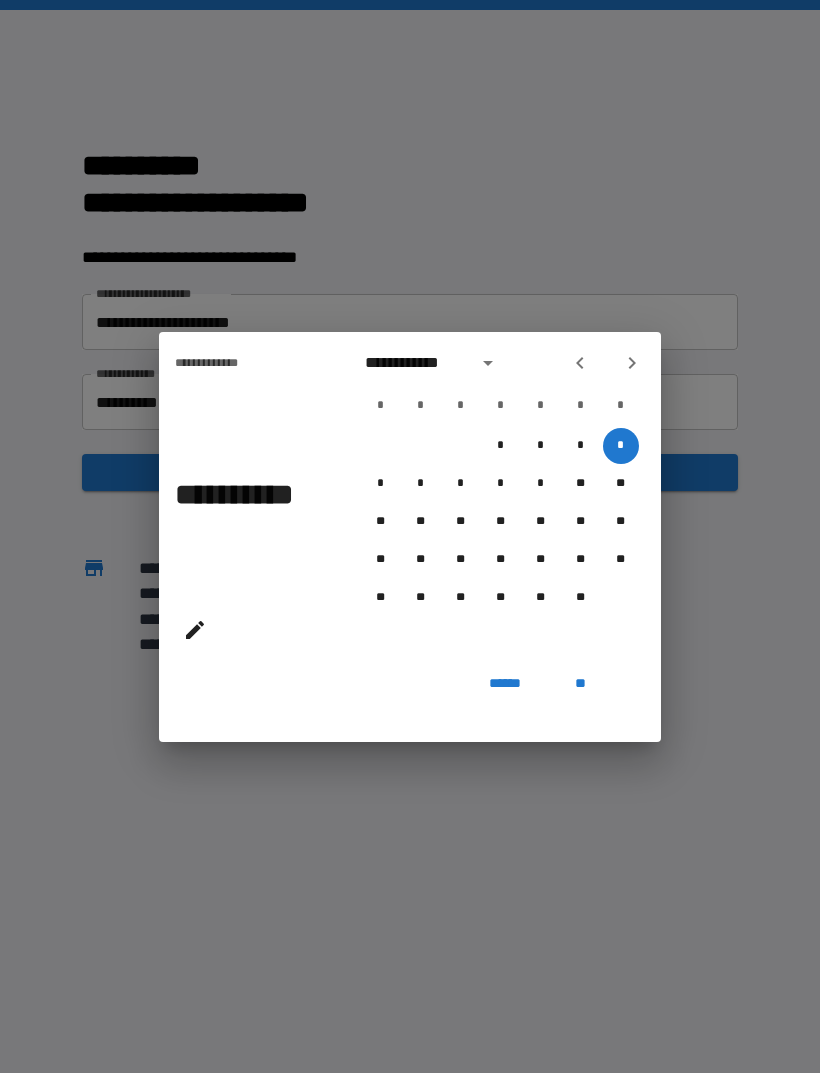 click on "**********" at bounding box center [410, 536] 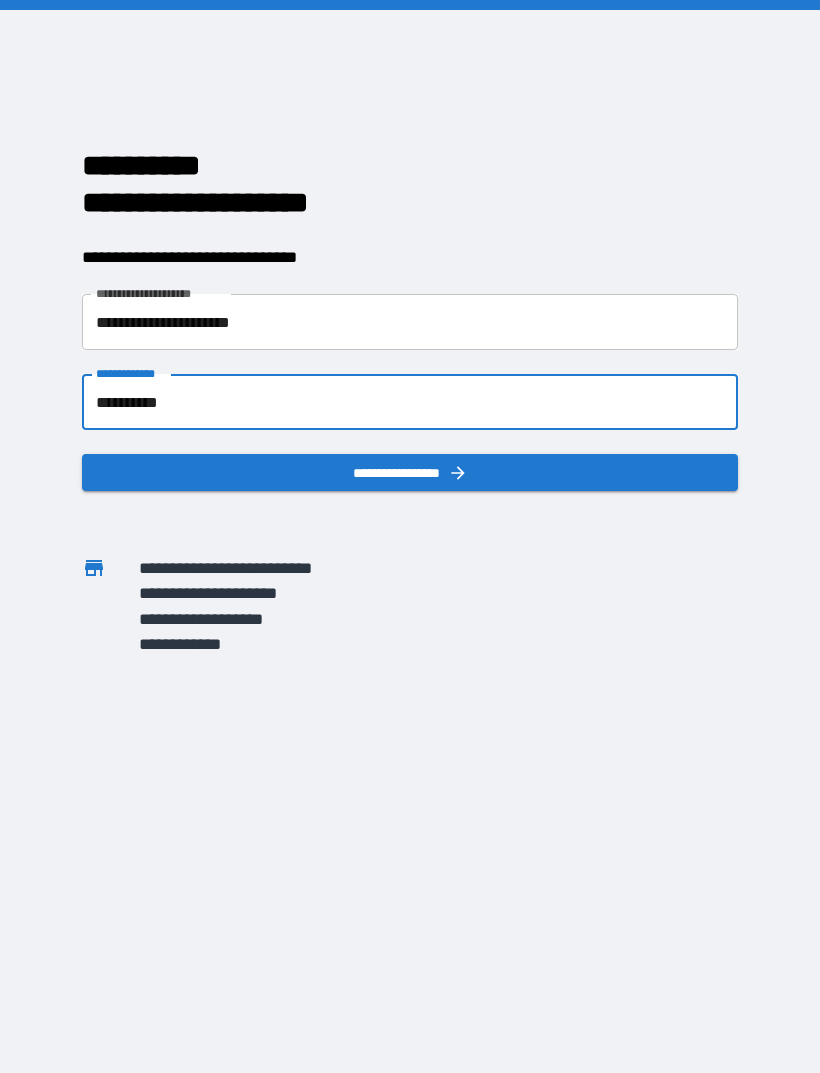 click on "**********" at bounding box center (410, 472) 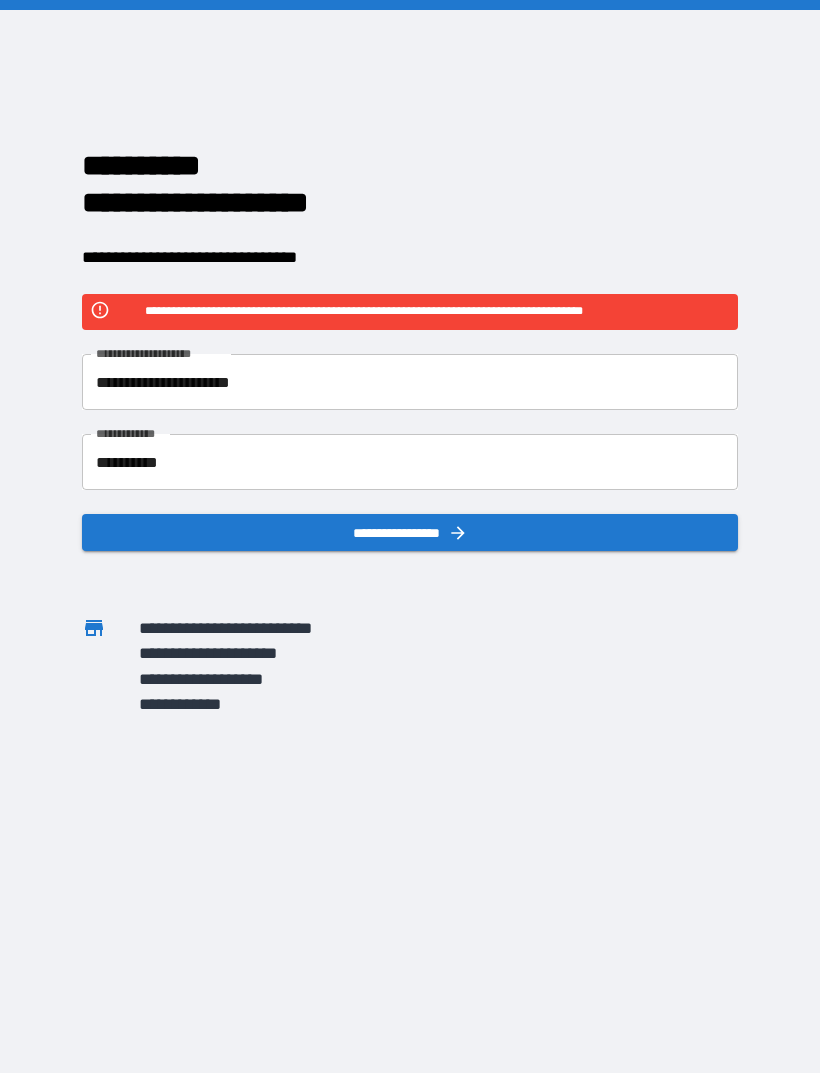 click on "**********" at bounding box center [410, 462] 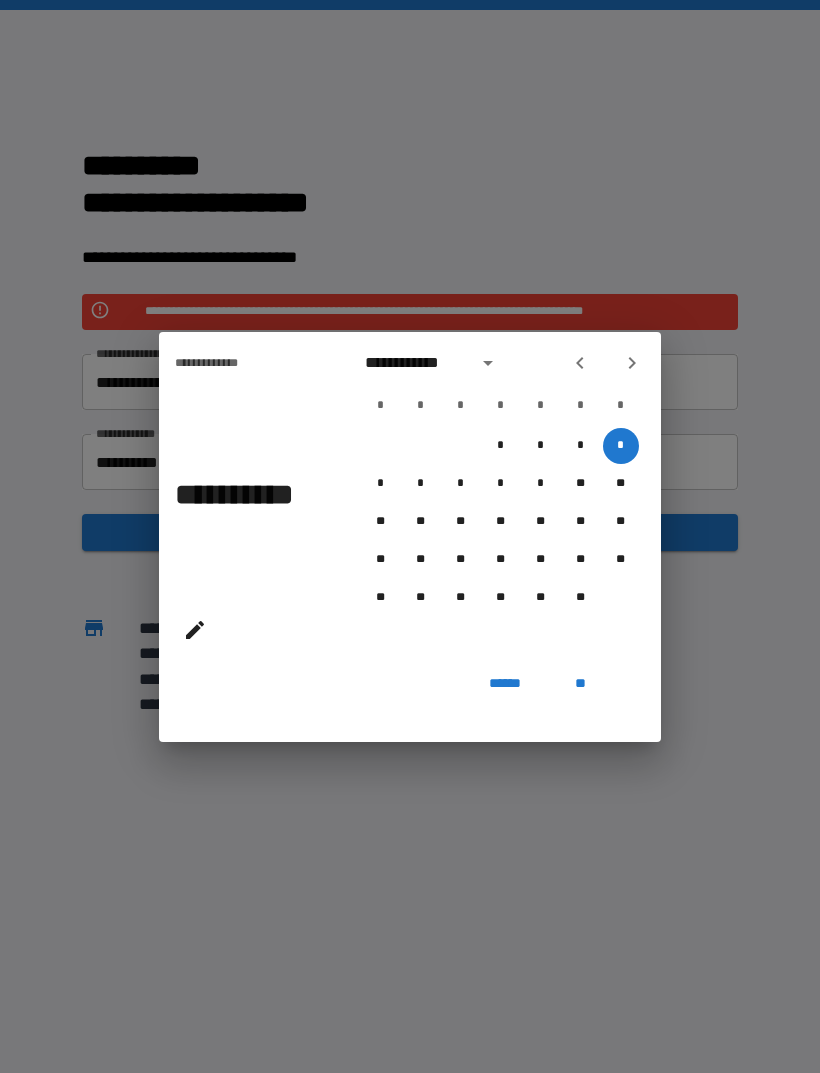 click on "**********" at bounding box center [410, 536] 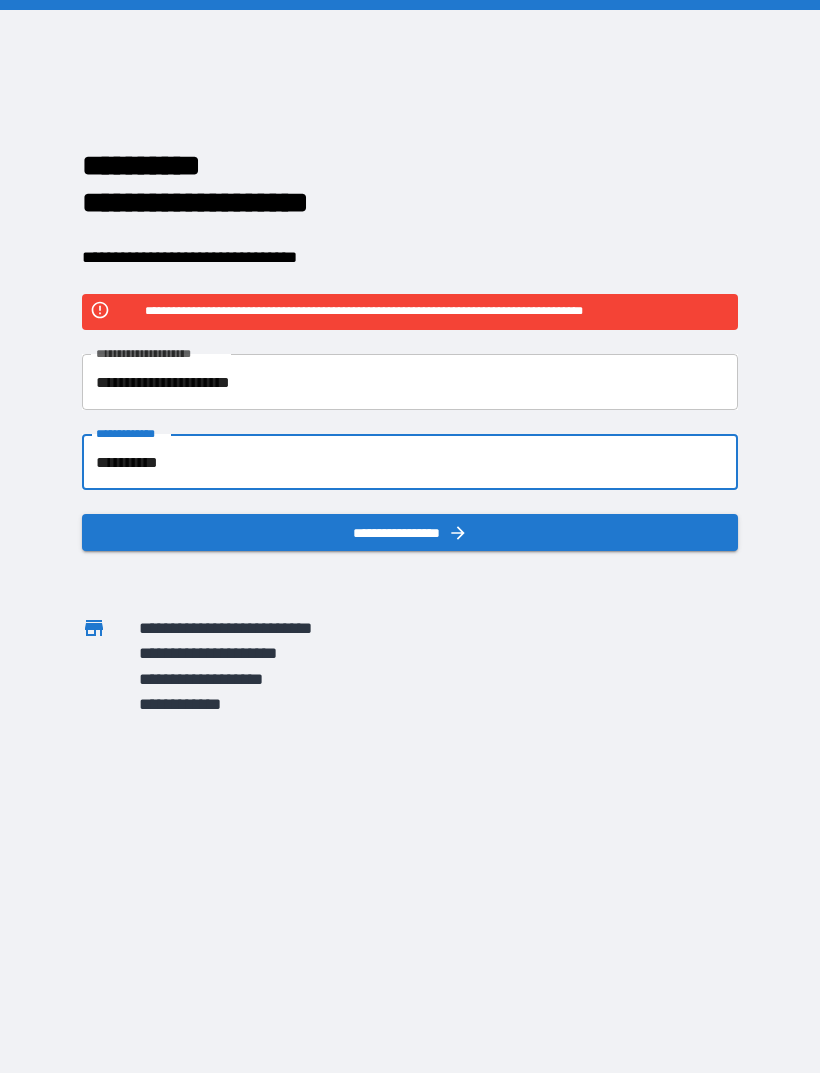 click on "**********" at bounding box center (410, 462) 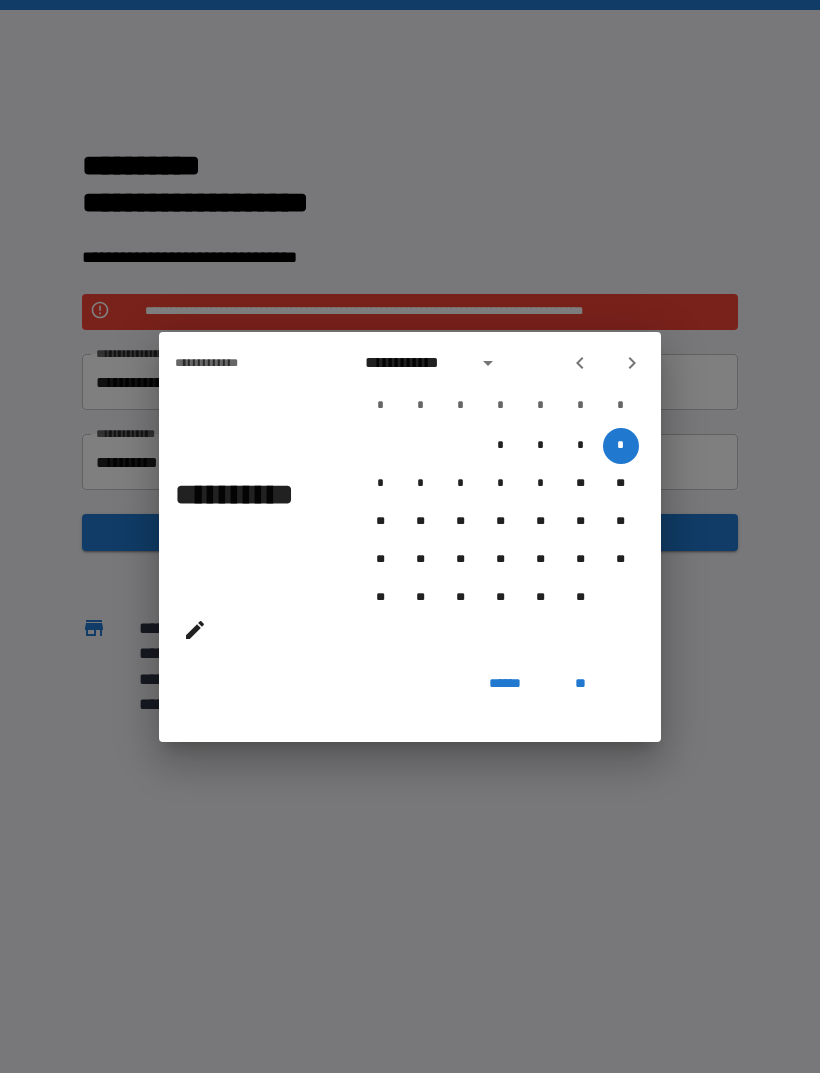 click 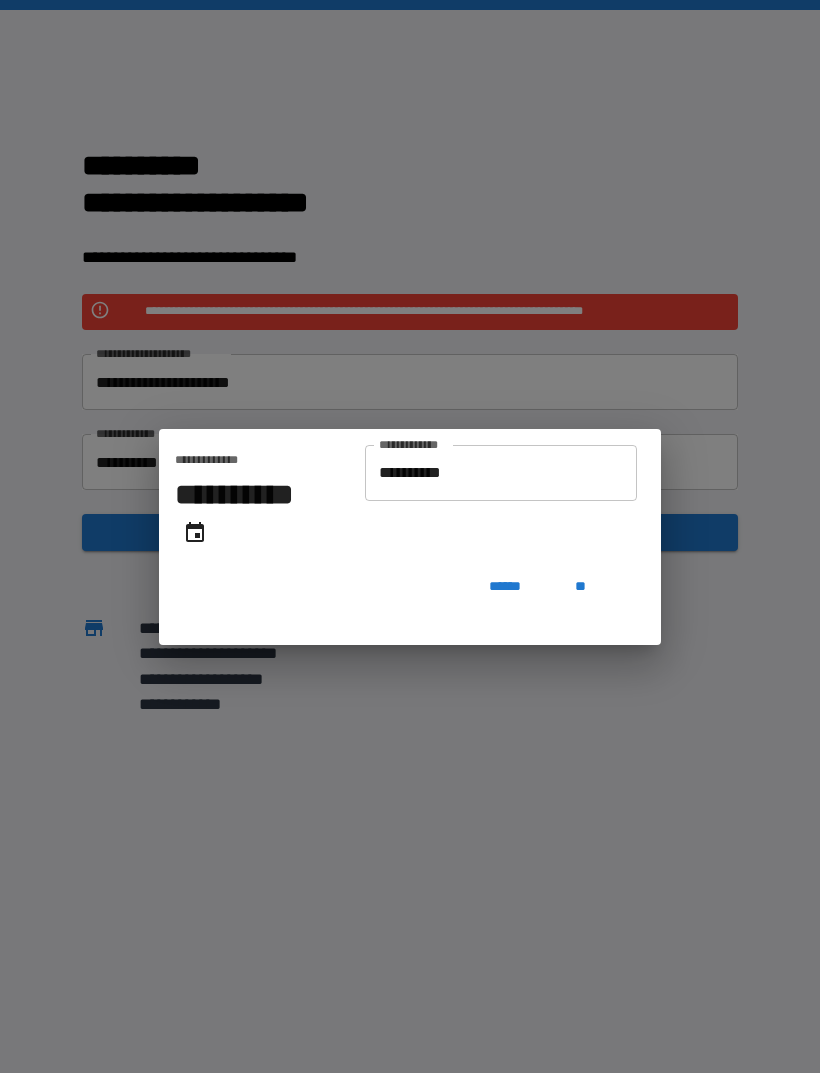 click on "**********" at bounding box center (501, 473) 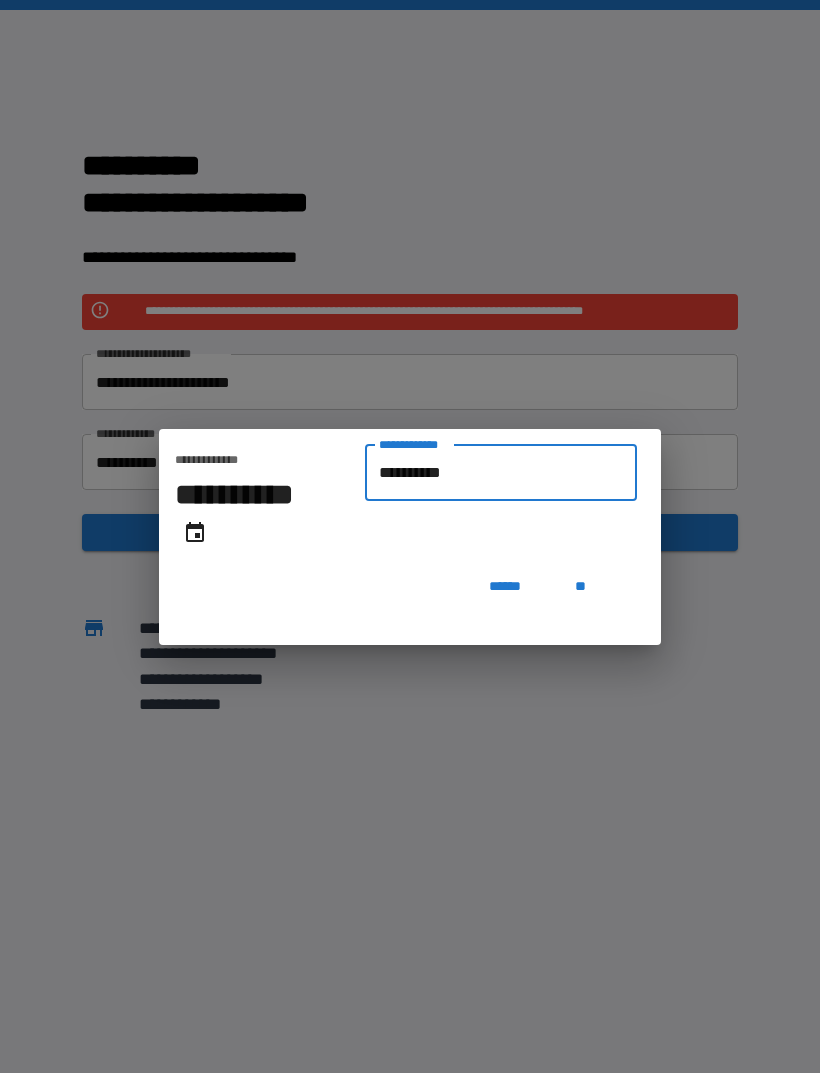 type on "*********" 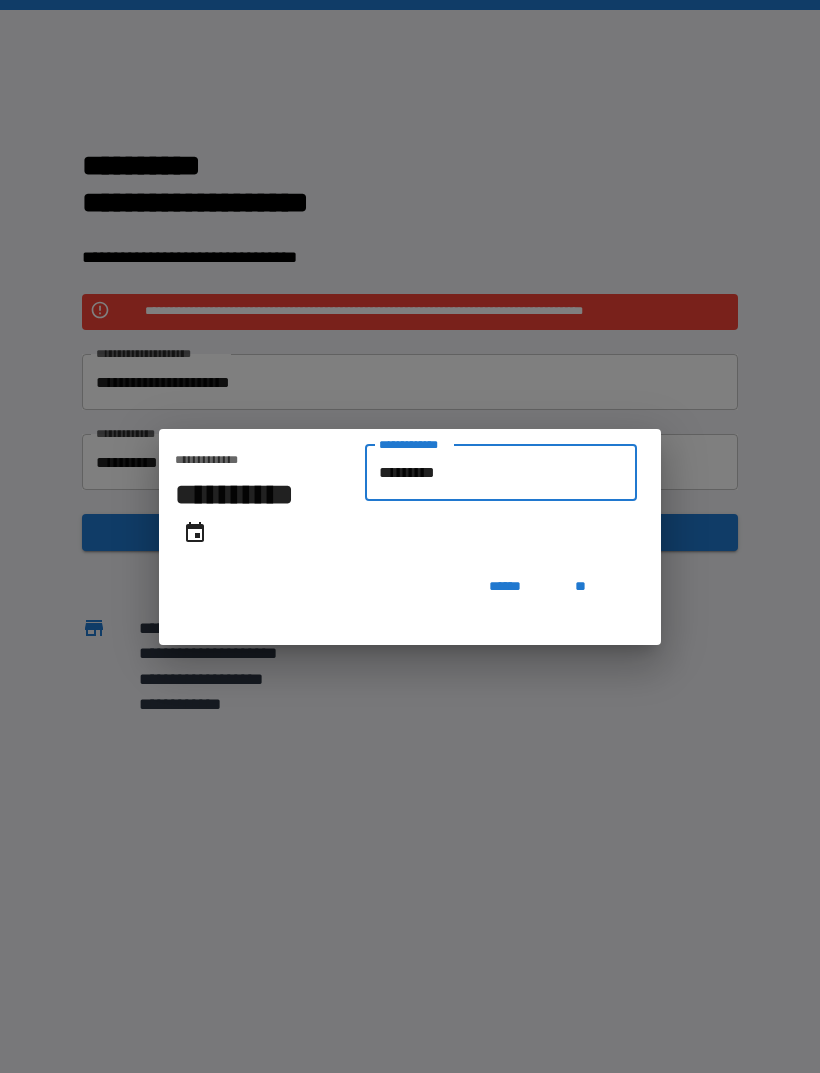 type on "**********" 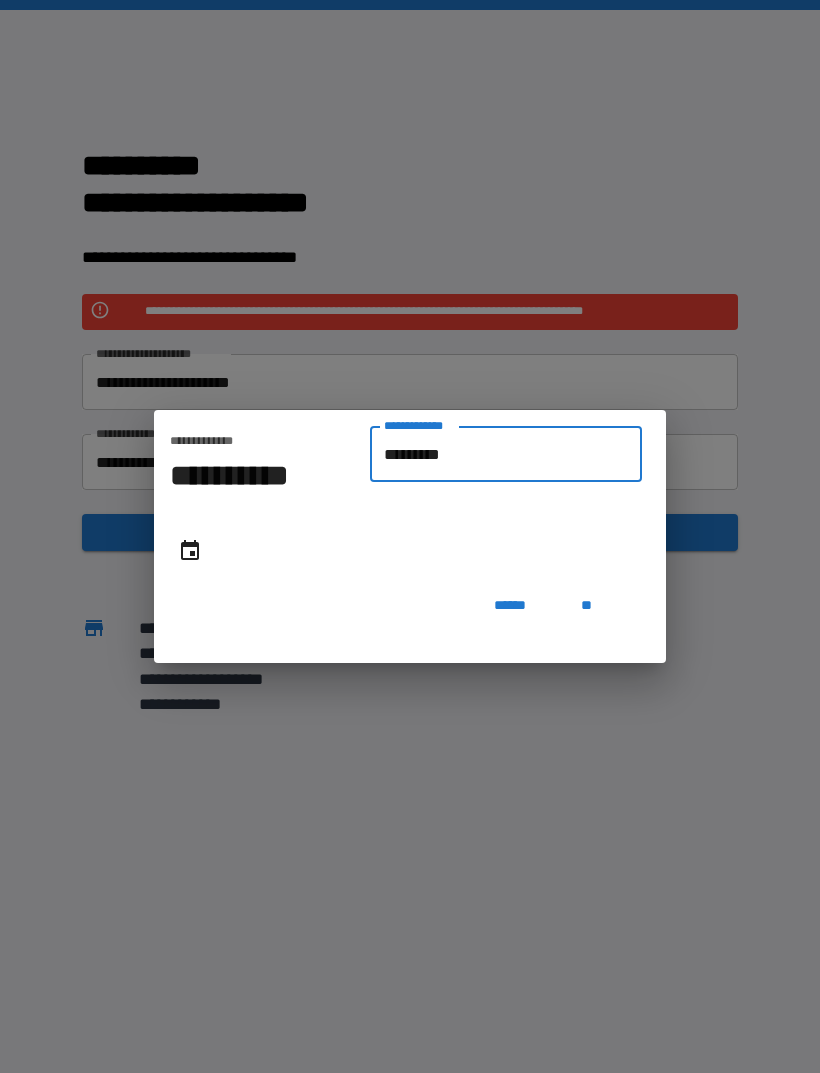 type on "********" 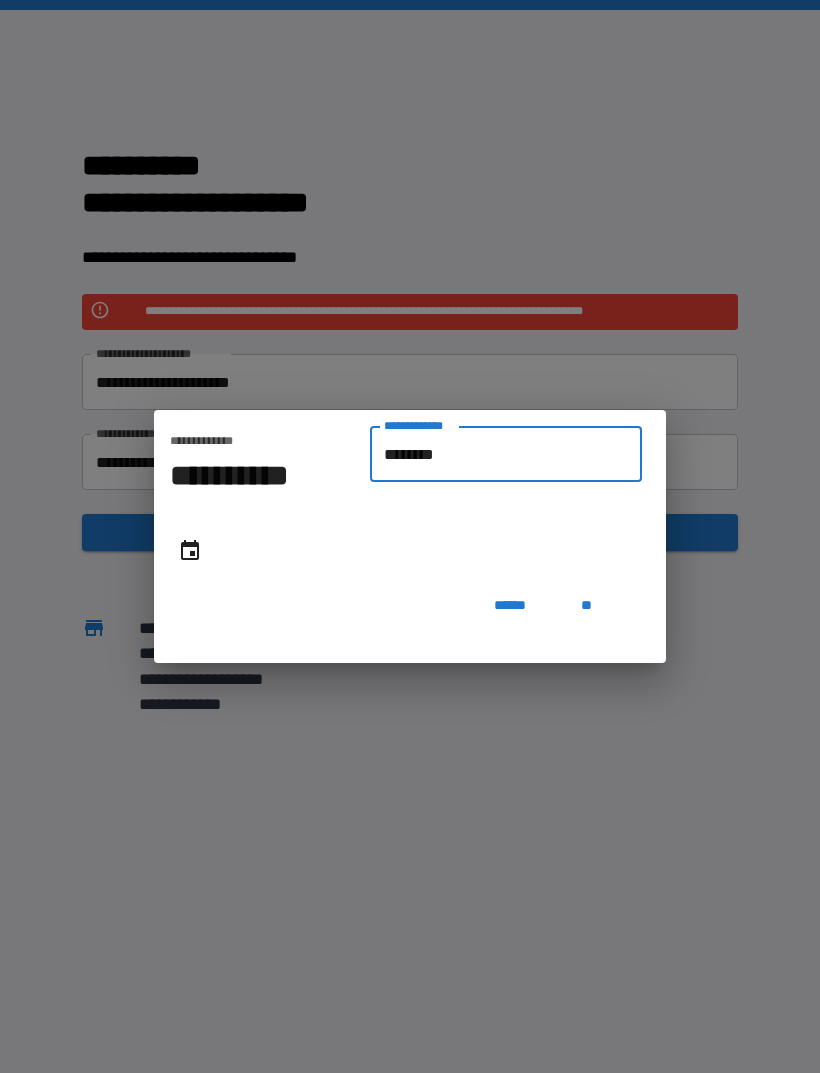 type on "**********" 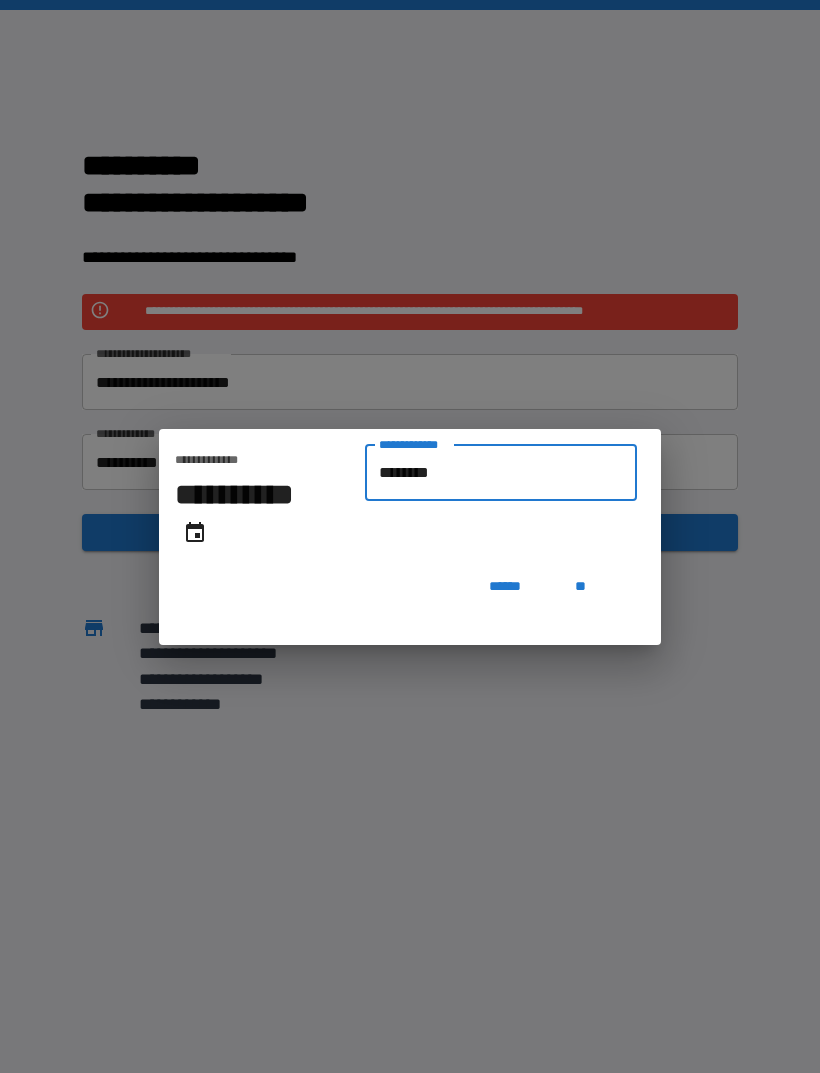 type on "*******" 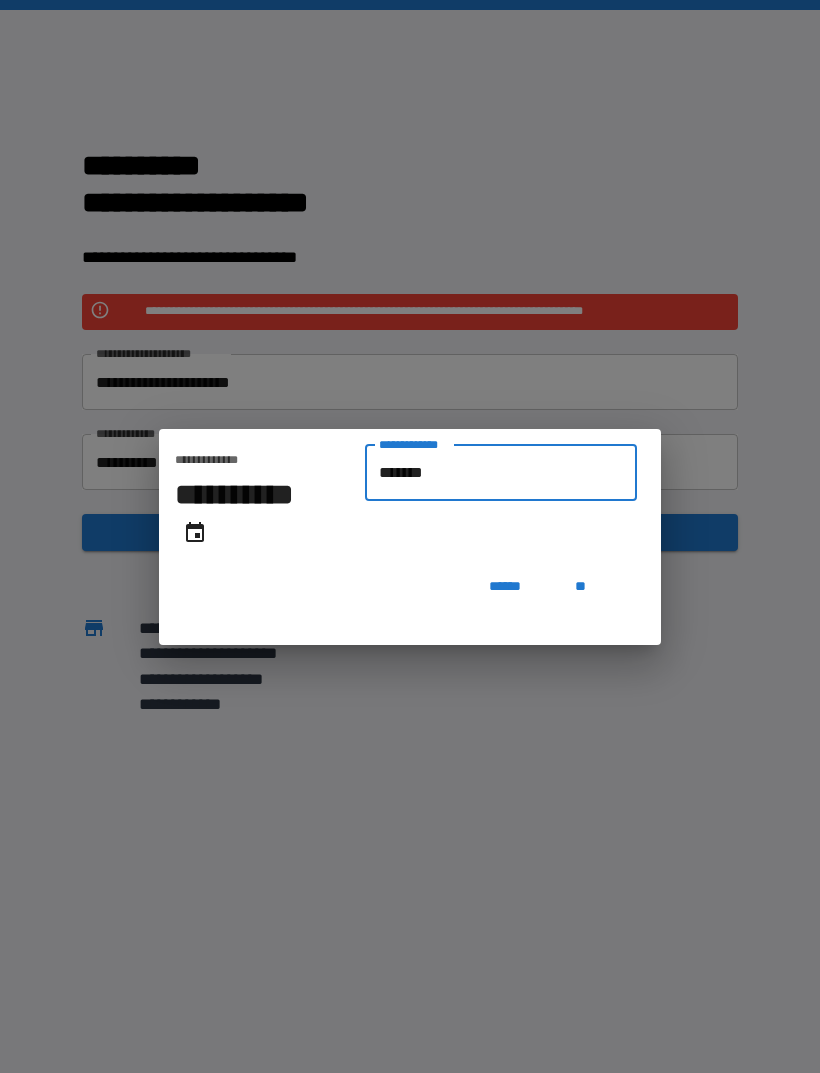 type on "**********" 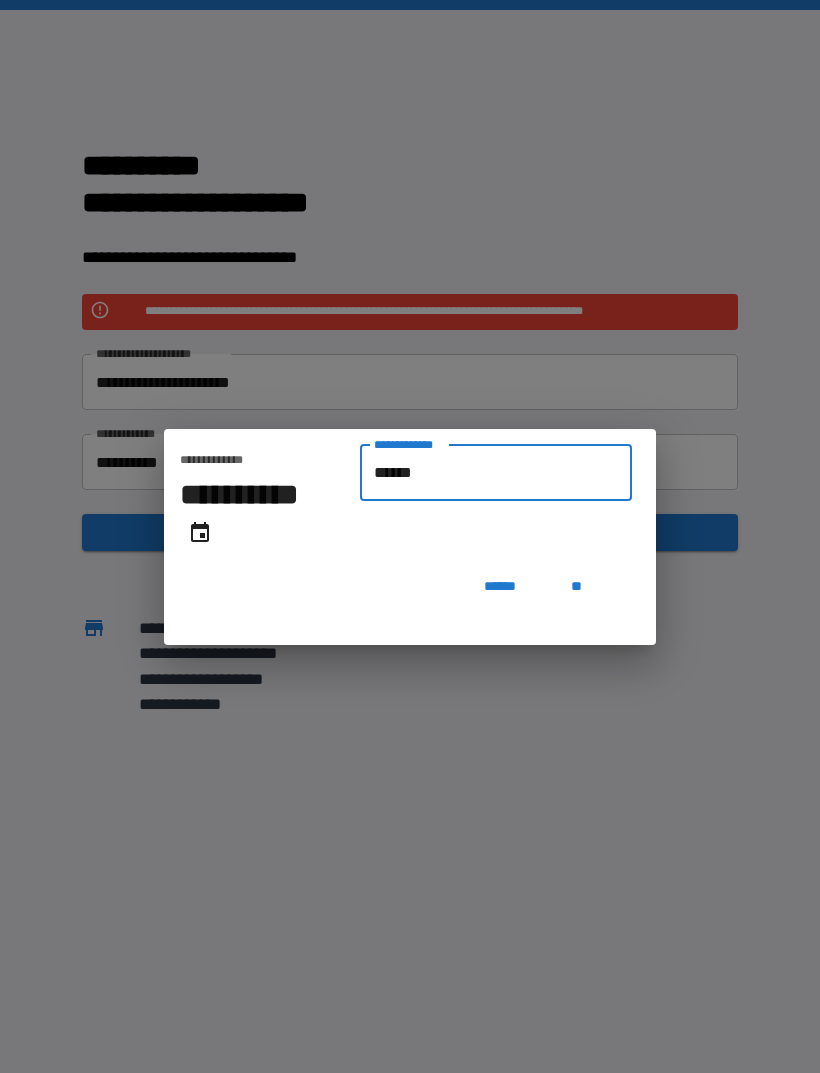 type on "*******" 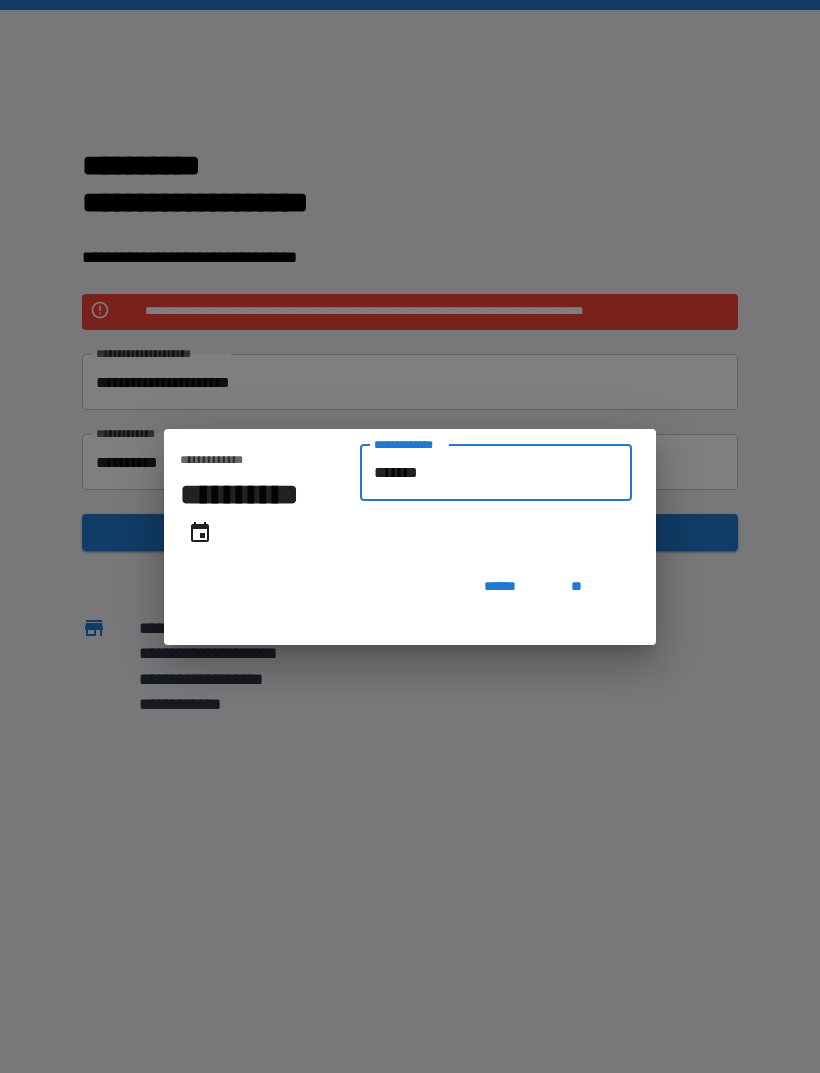 type on "**********" 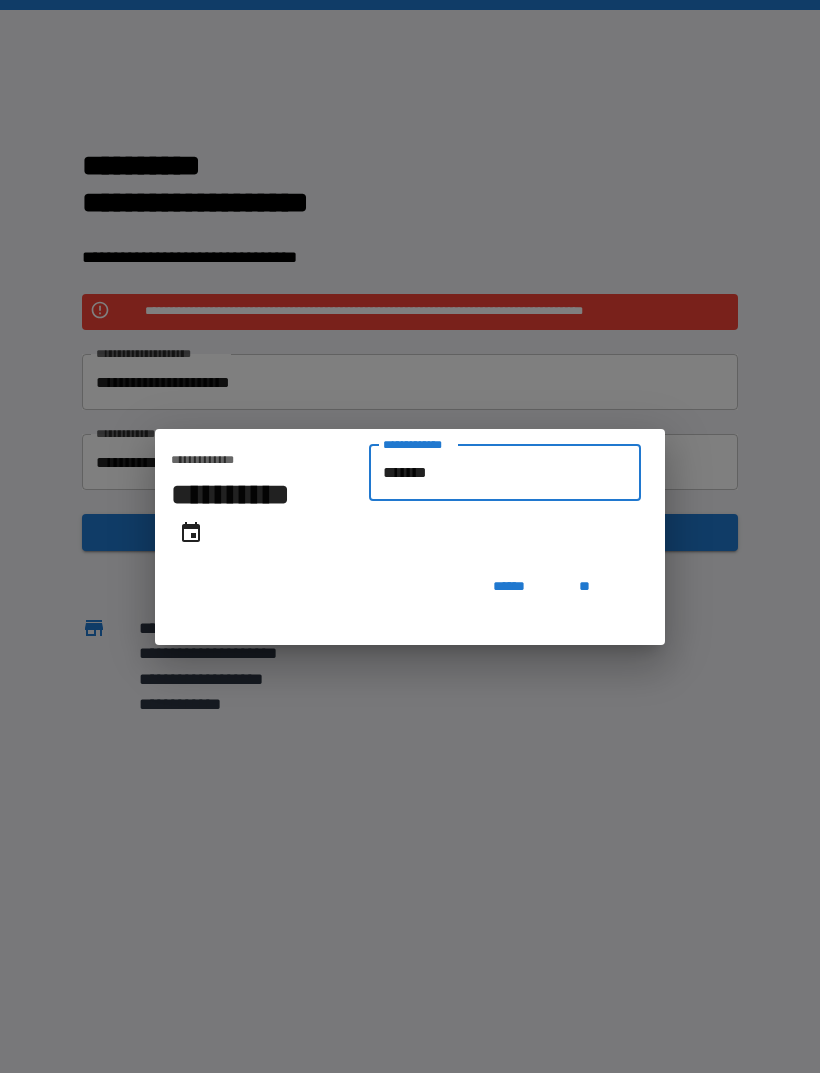 type on "********" 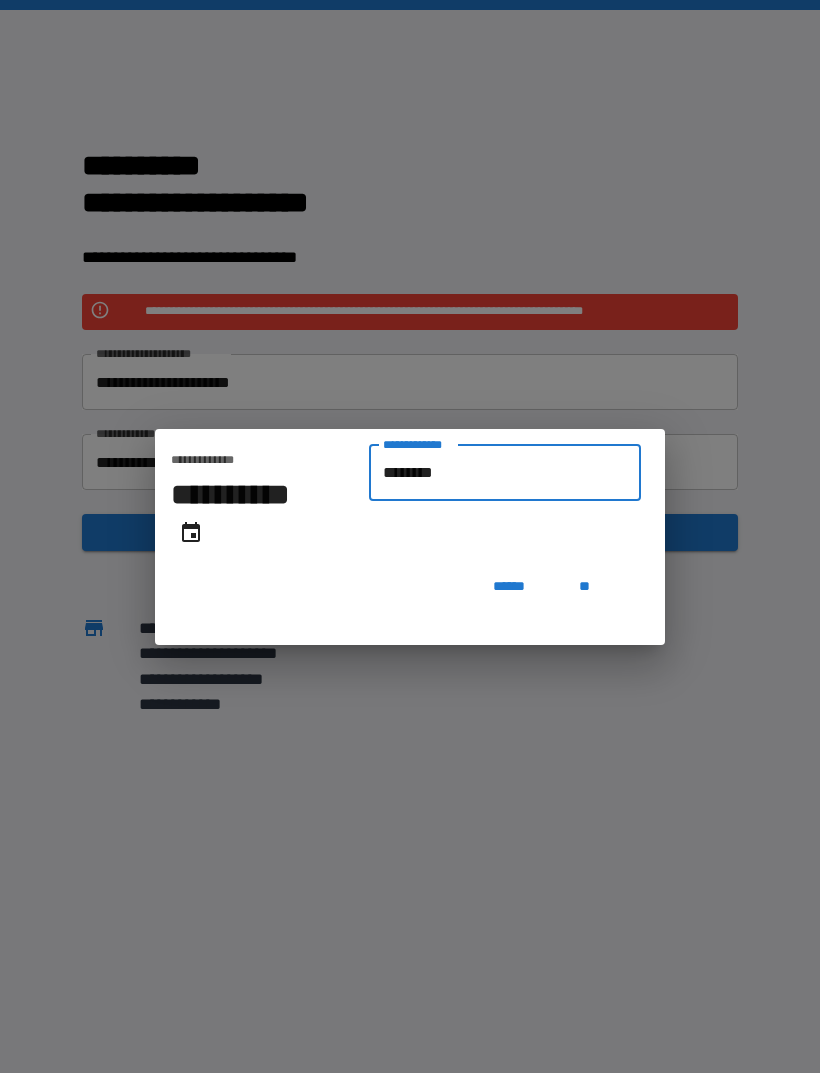 type on "**********" 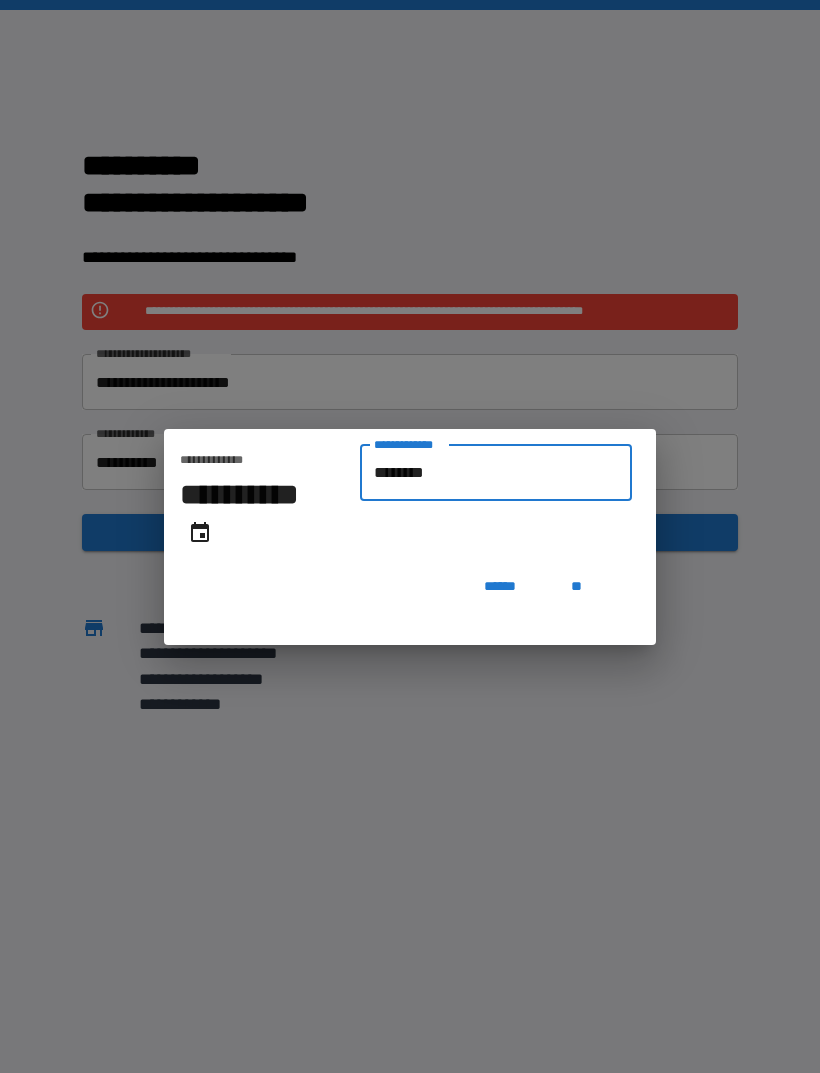 type on "*********" 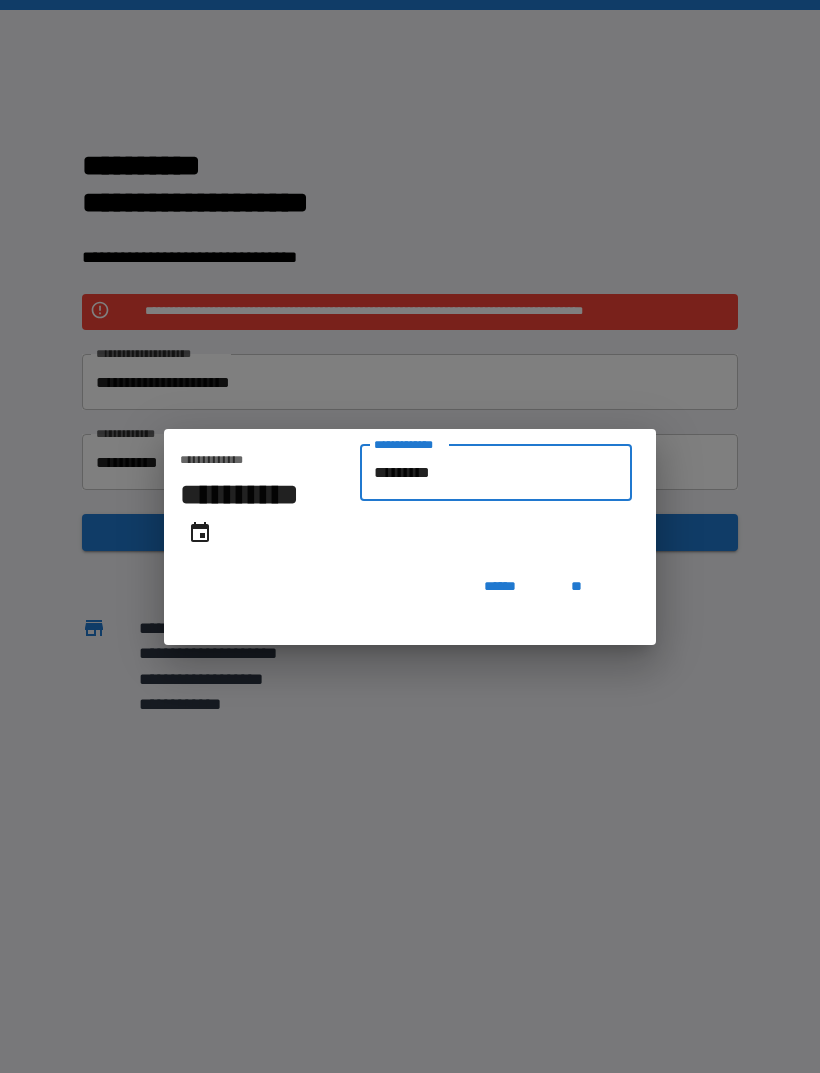 type on "**********" 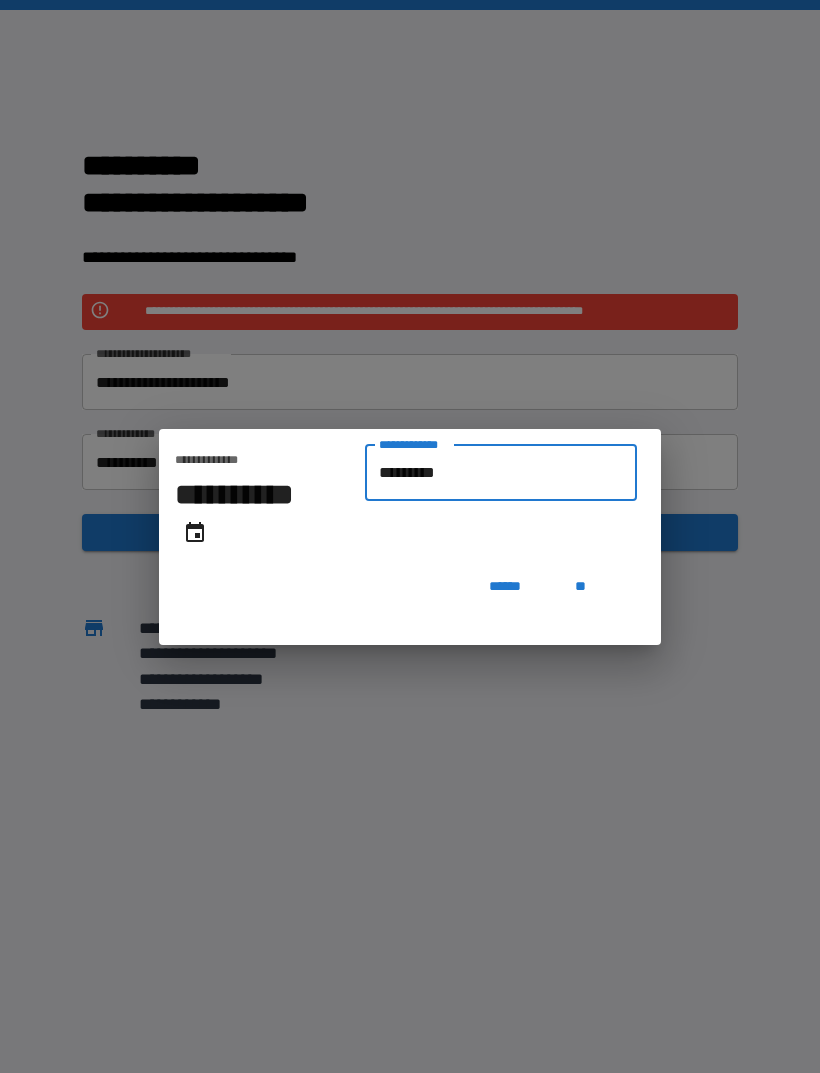 type on "**********" 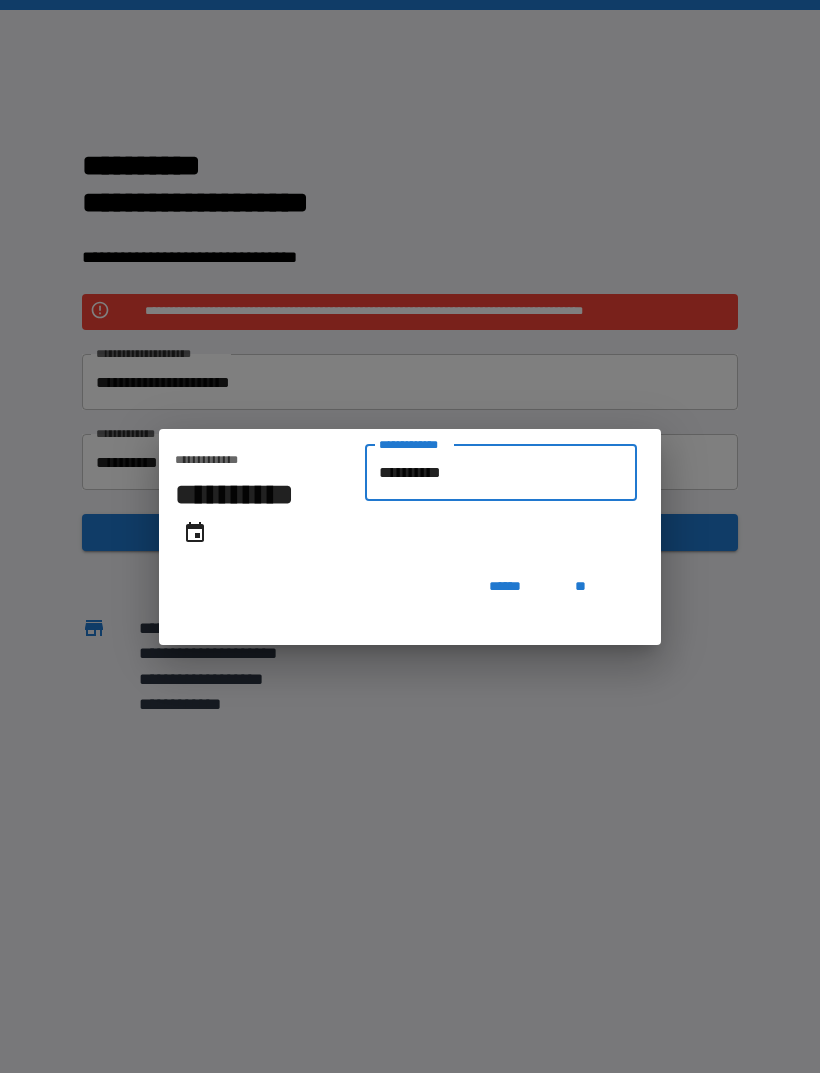 type on "**********" 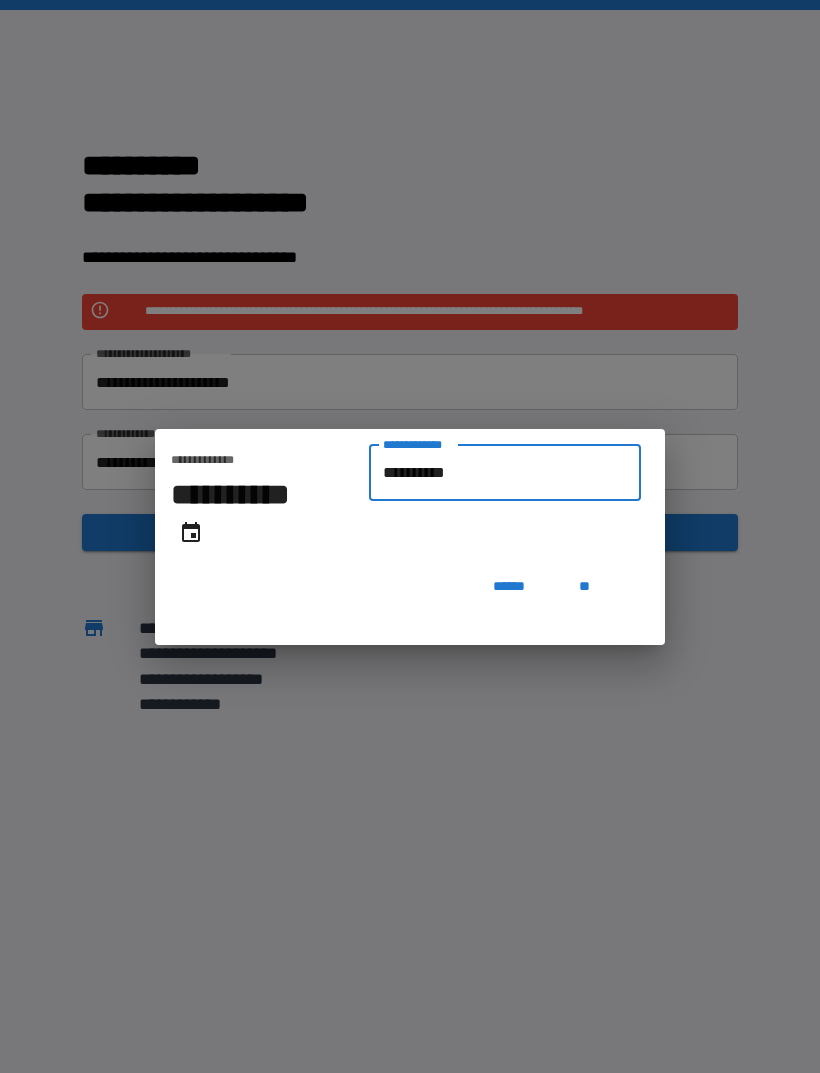 type on "**********" 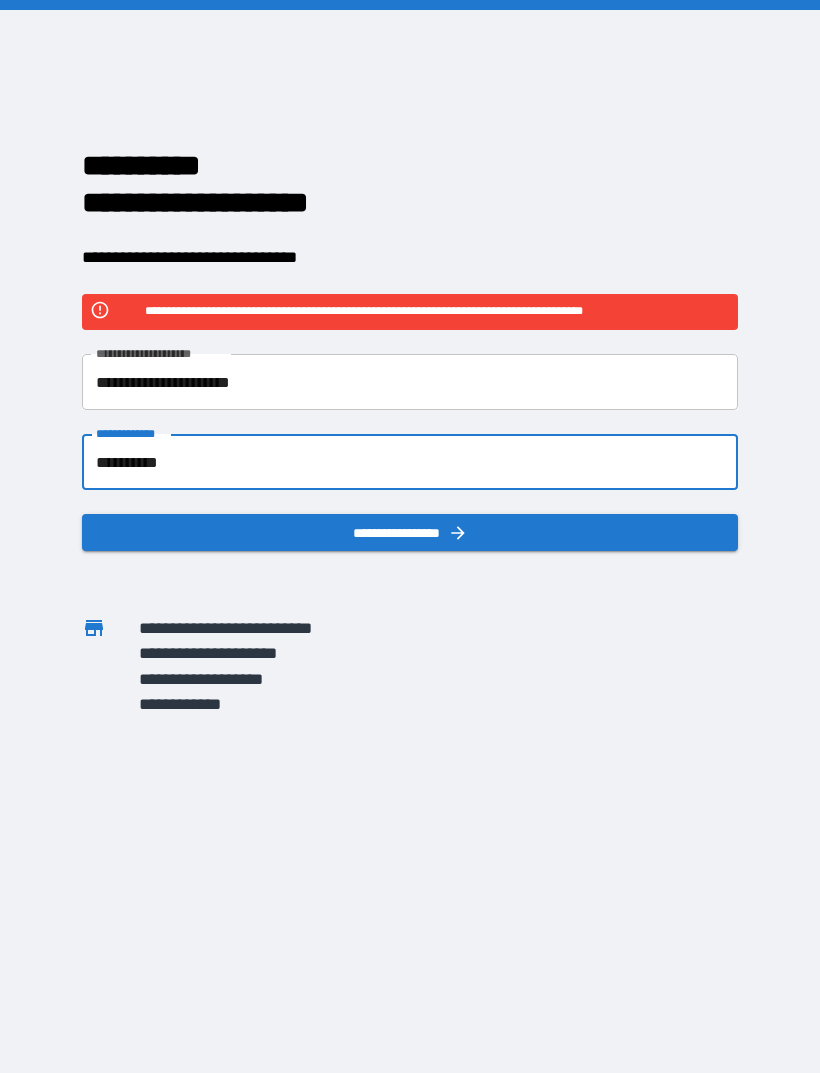 click 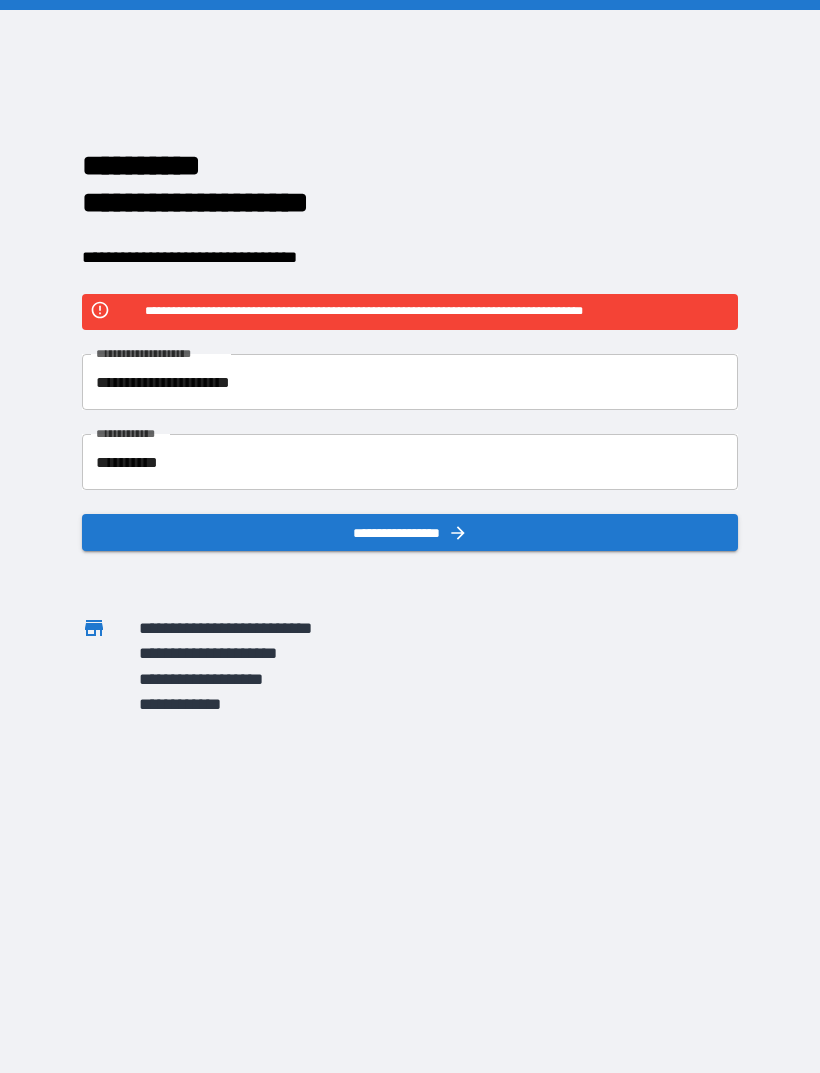 click on "**********" at bounding box center (410, 532) 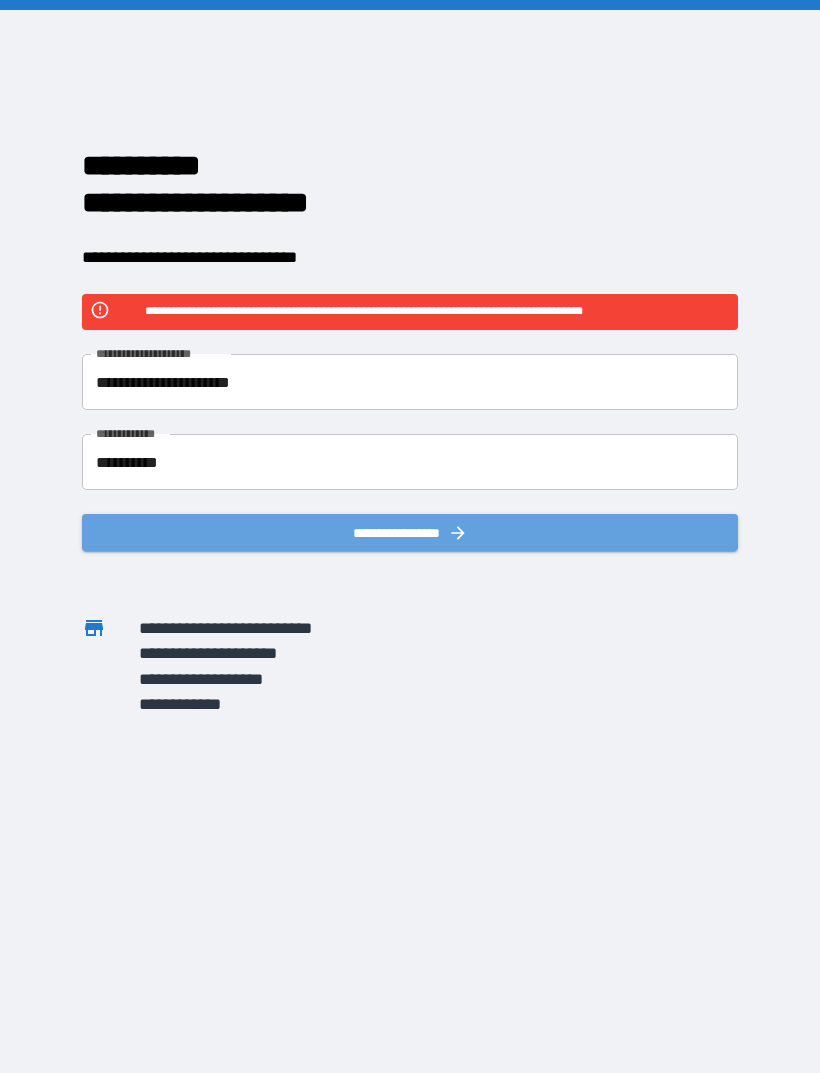 click on "**********" at bounding box center (410, 532) 